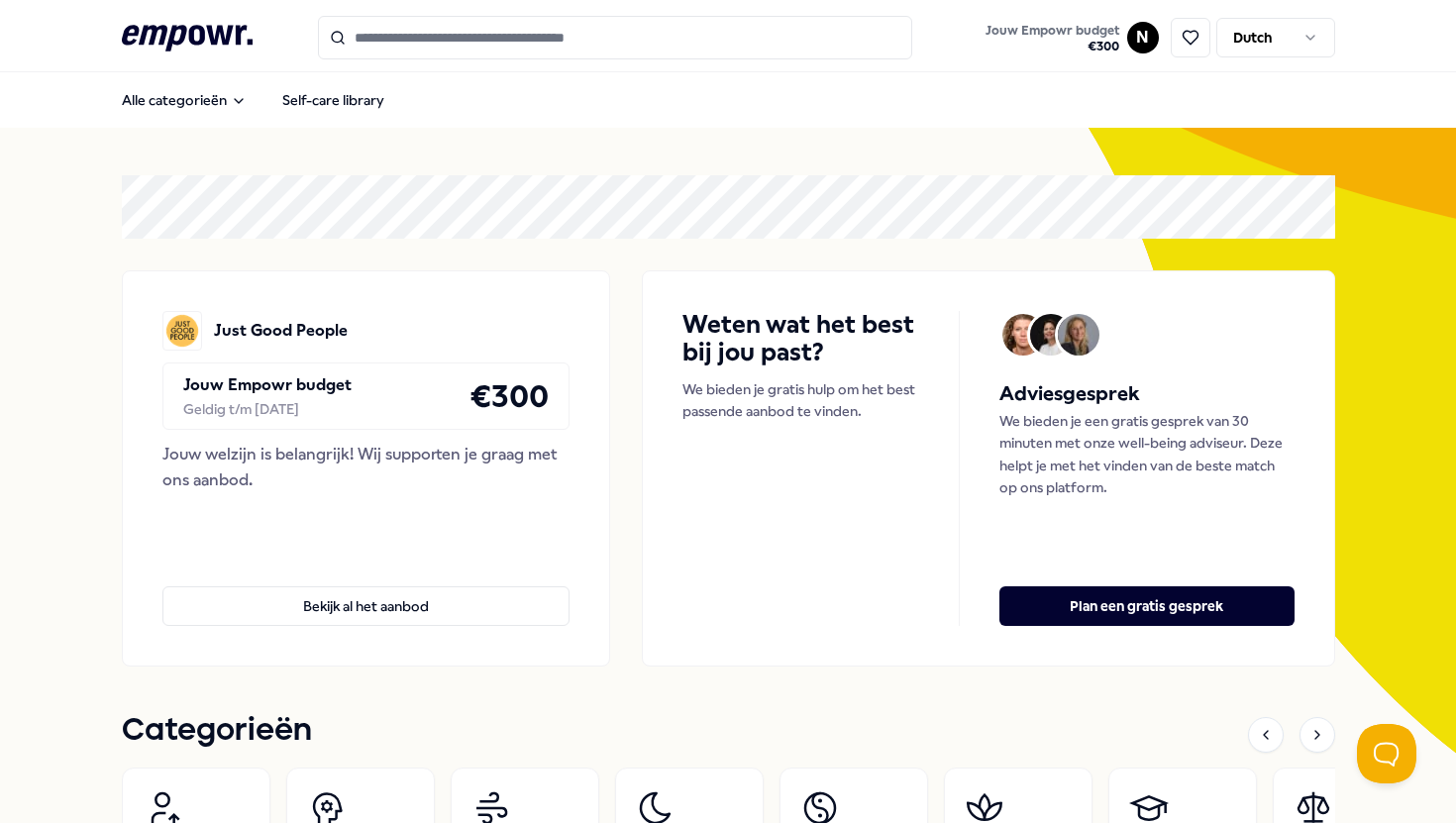 scroll, scrollTop: 0, scrollLeft: 0, axis: both 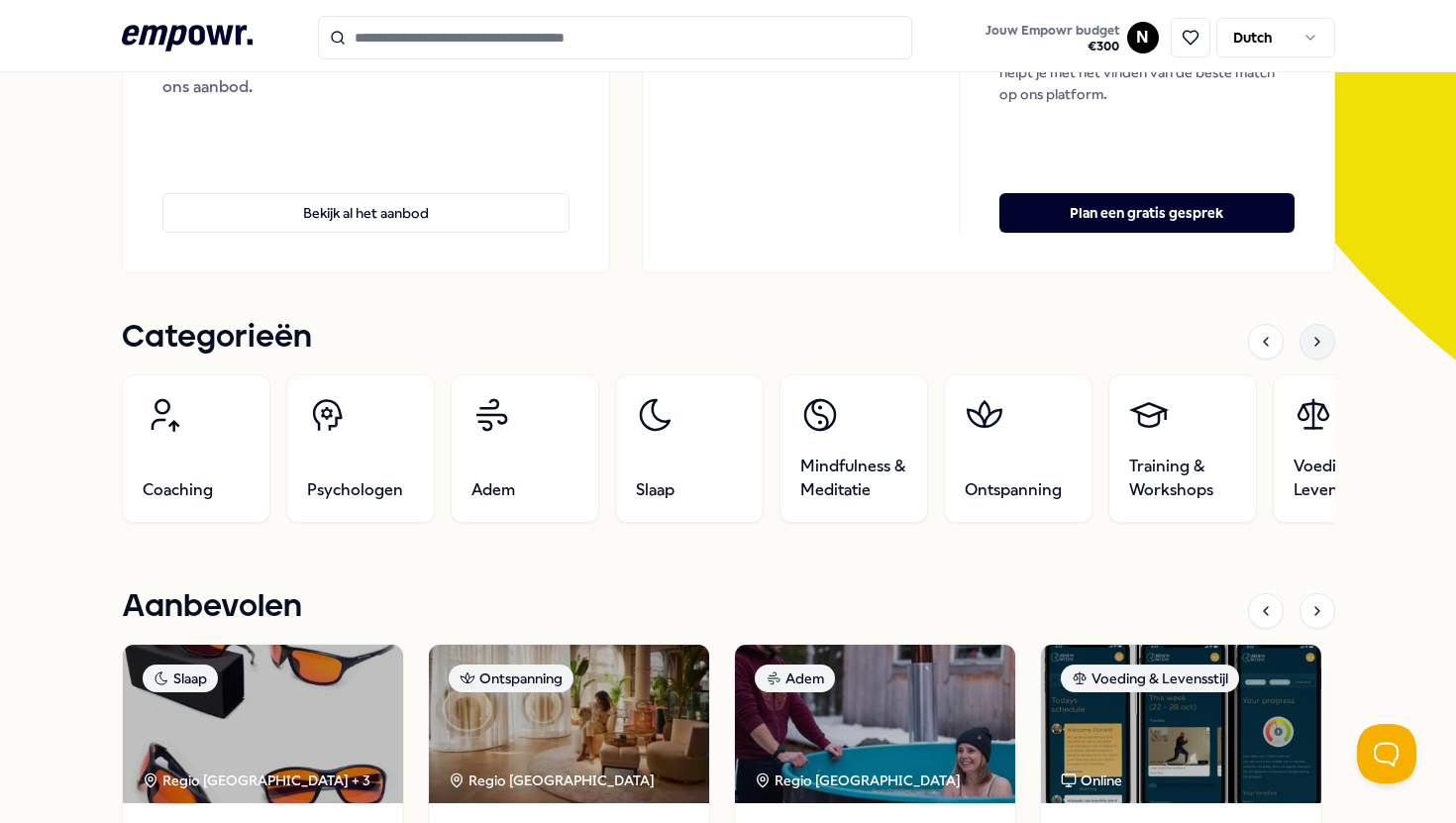 click 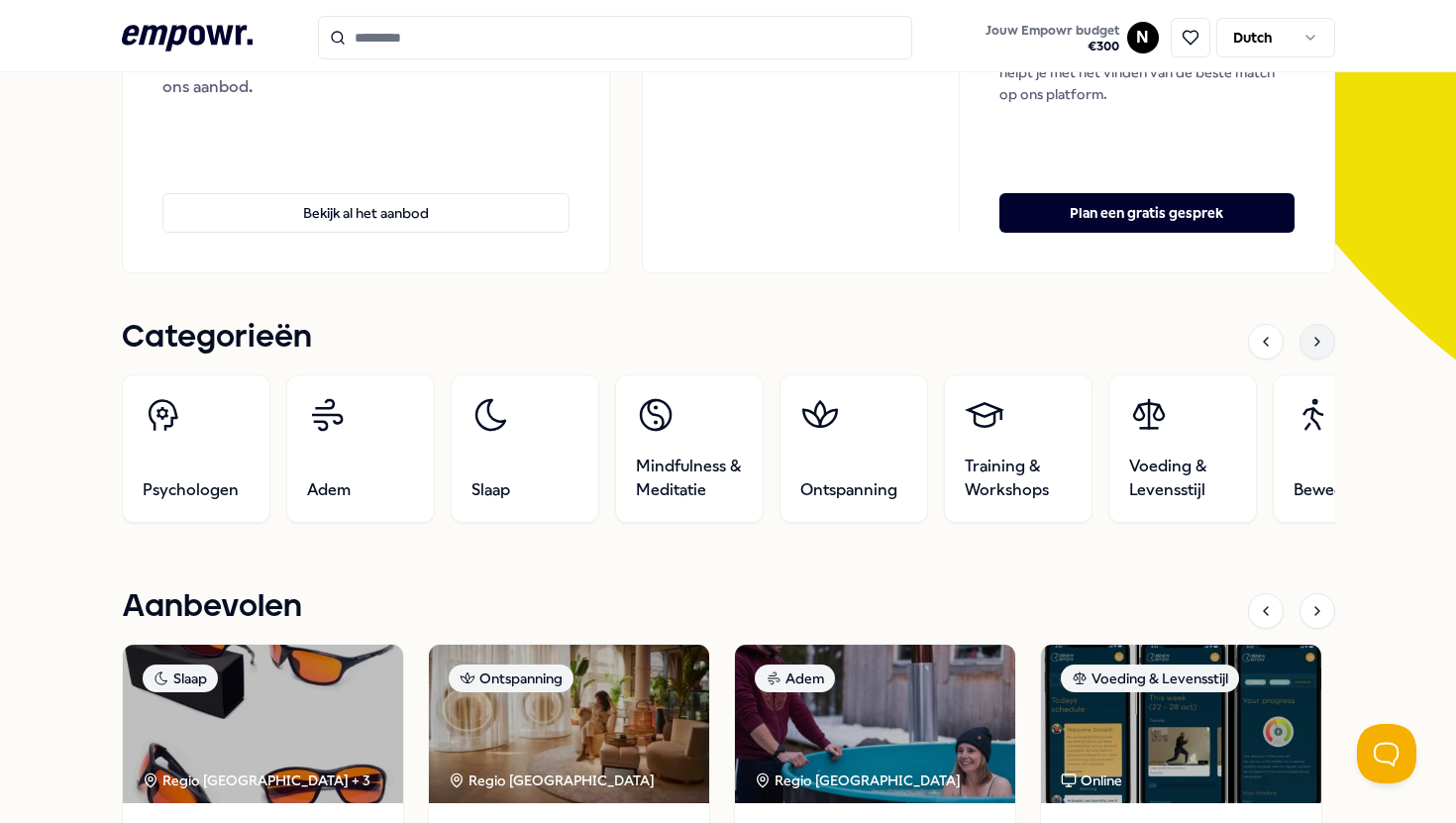 click 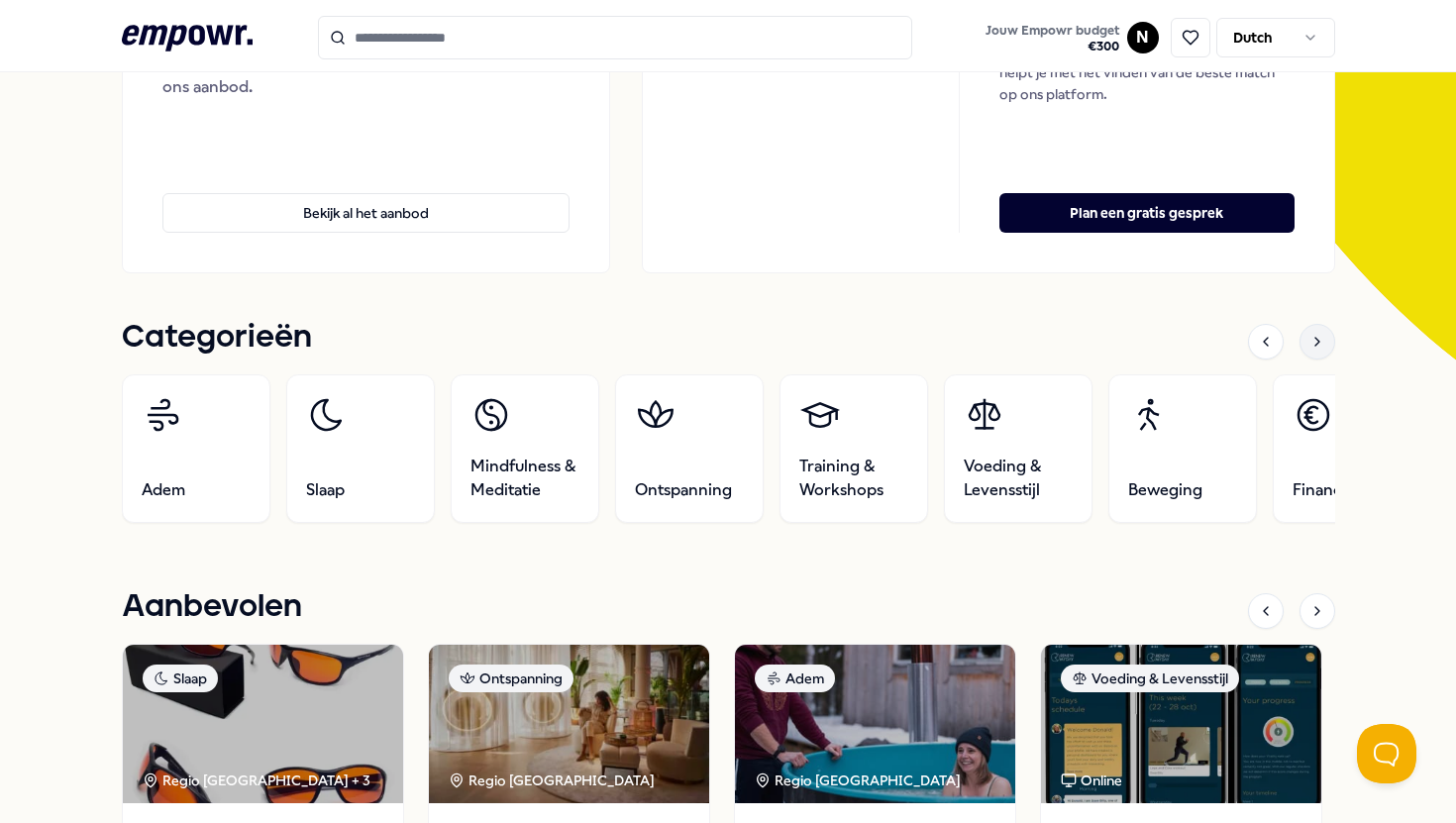 click 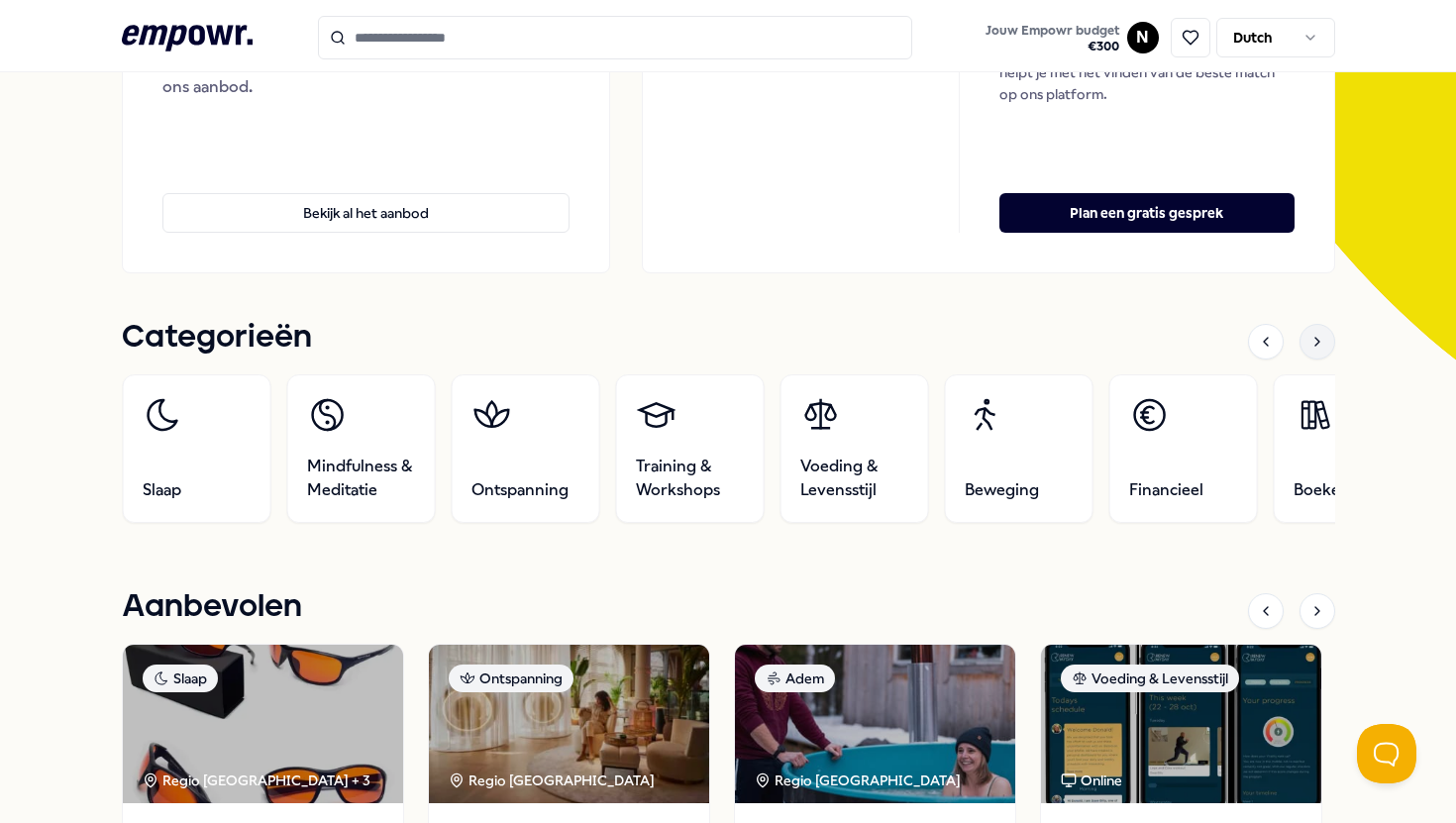 click 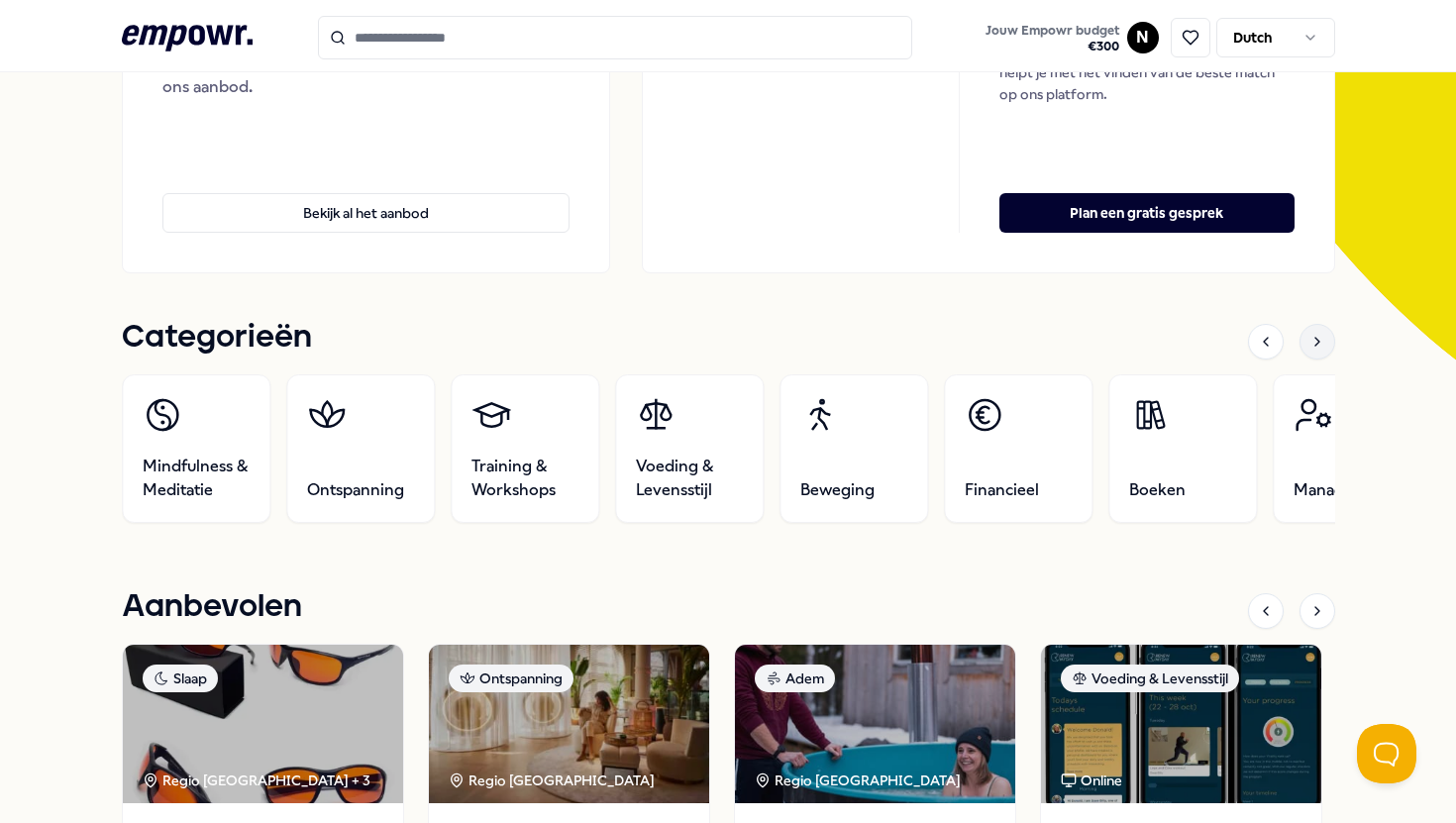 click 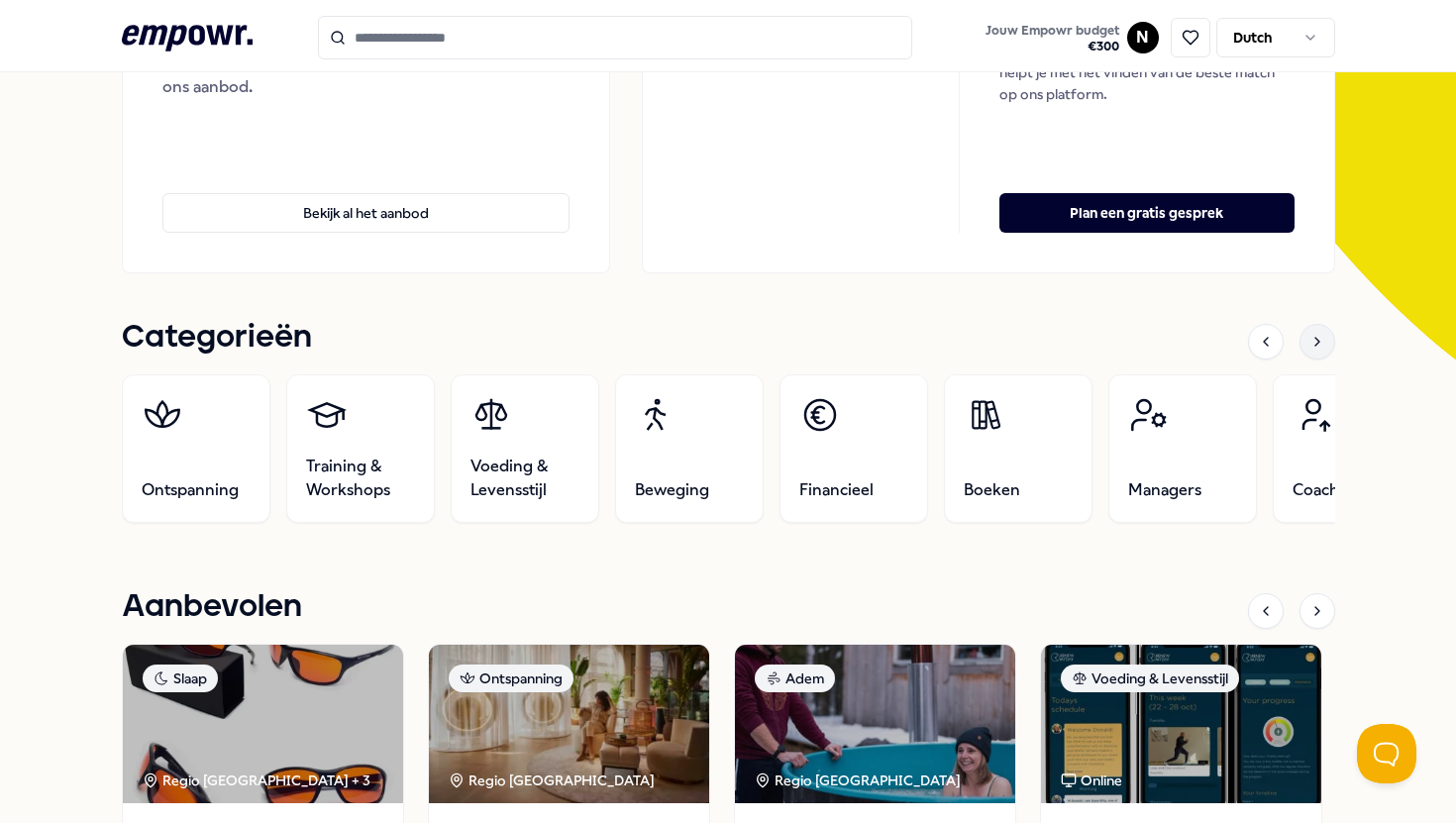 click 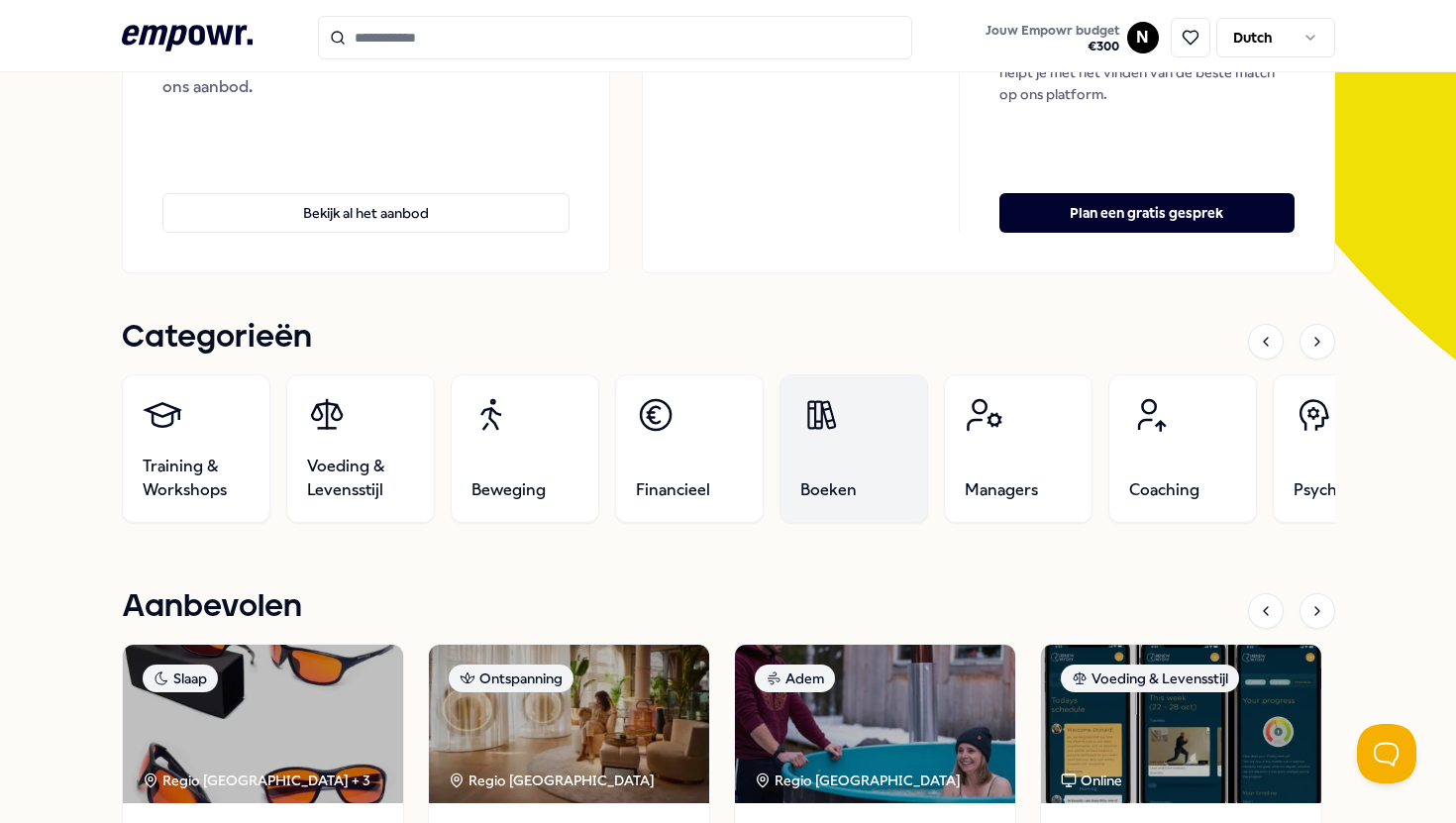 click on "Boeken" at bounding box center (854, 449) 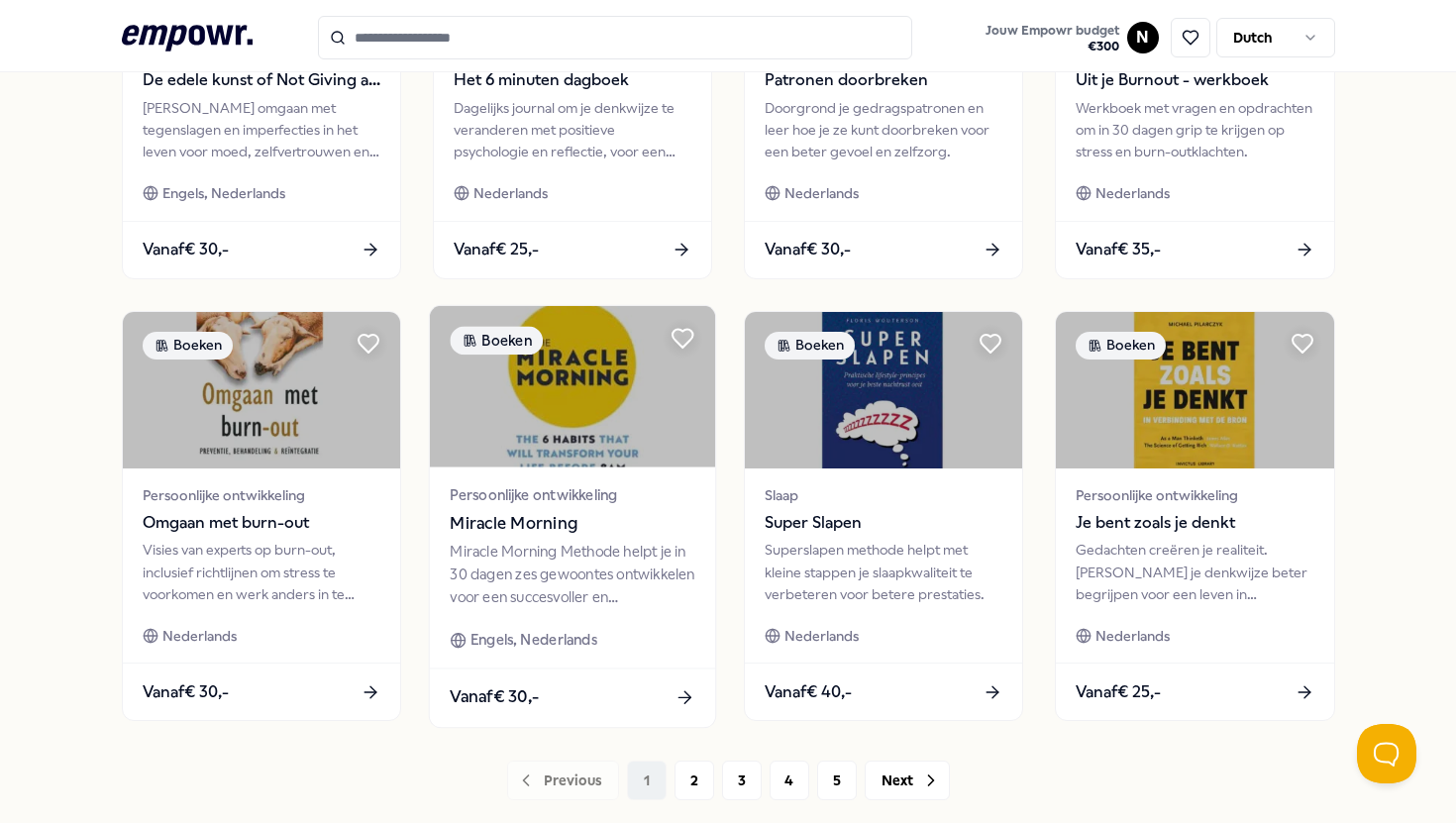 scroll, scrollTop: 822, scrollLeft: 0, axis: vertical 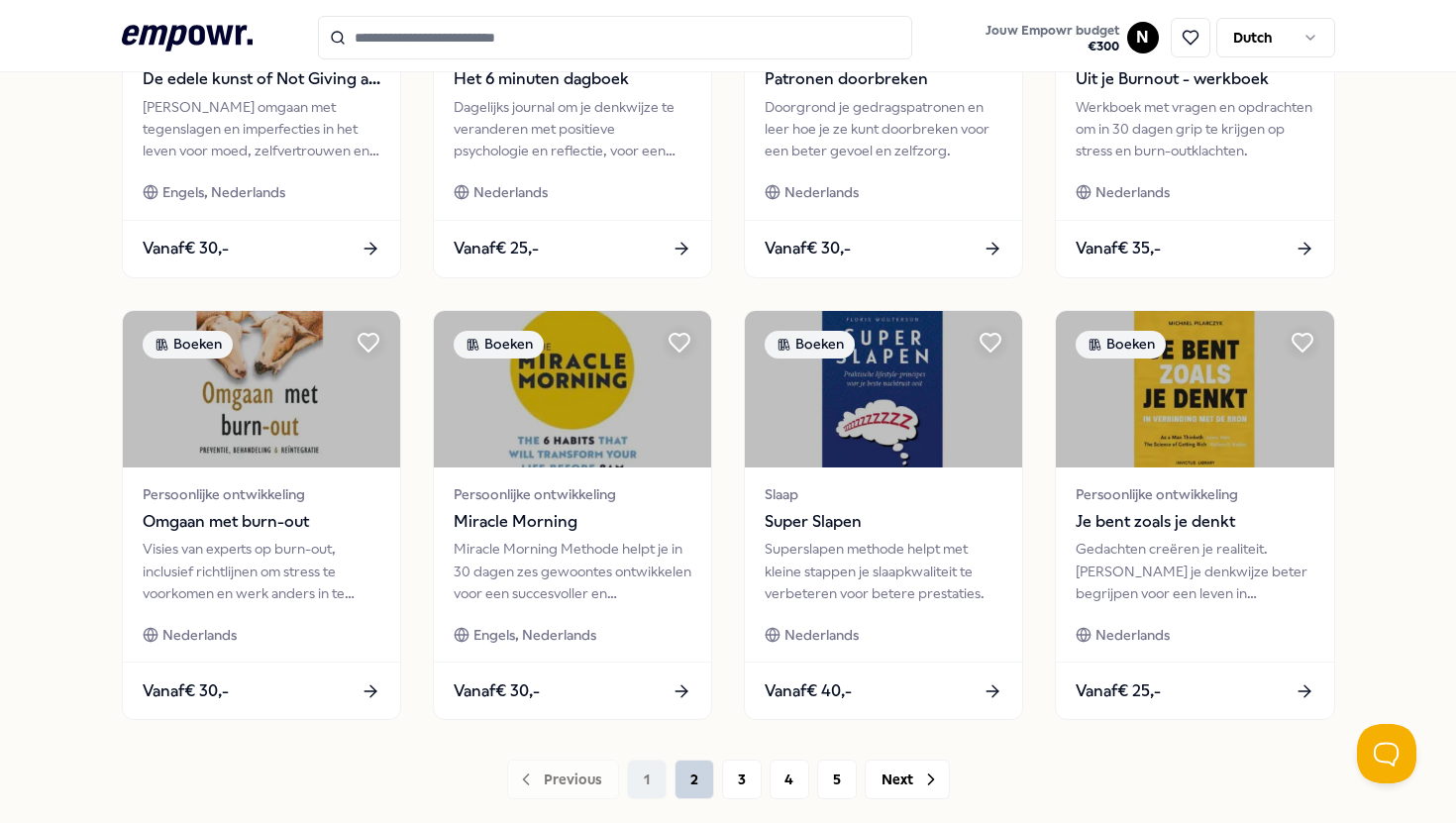 click on "2" at bounding box center (694, 779) 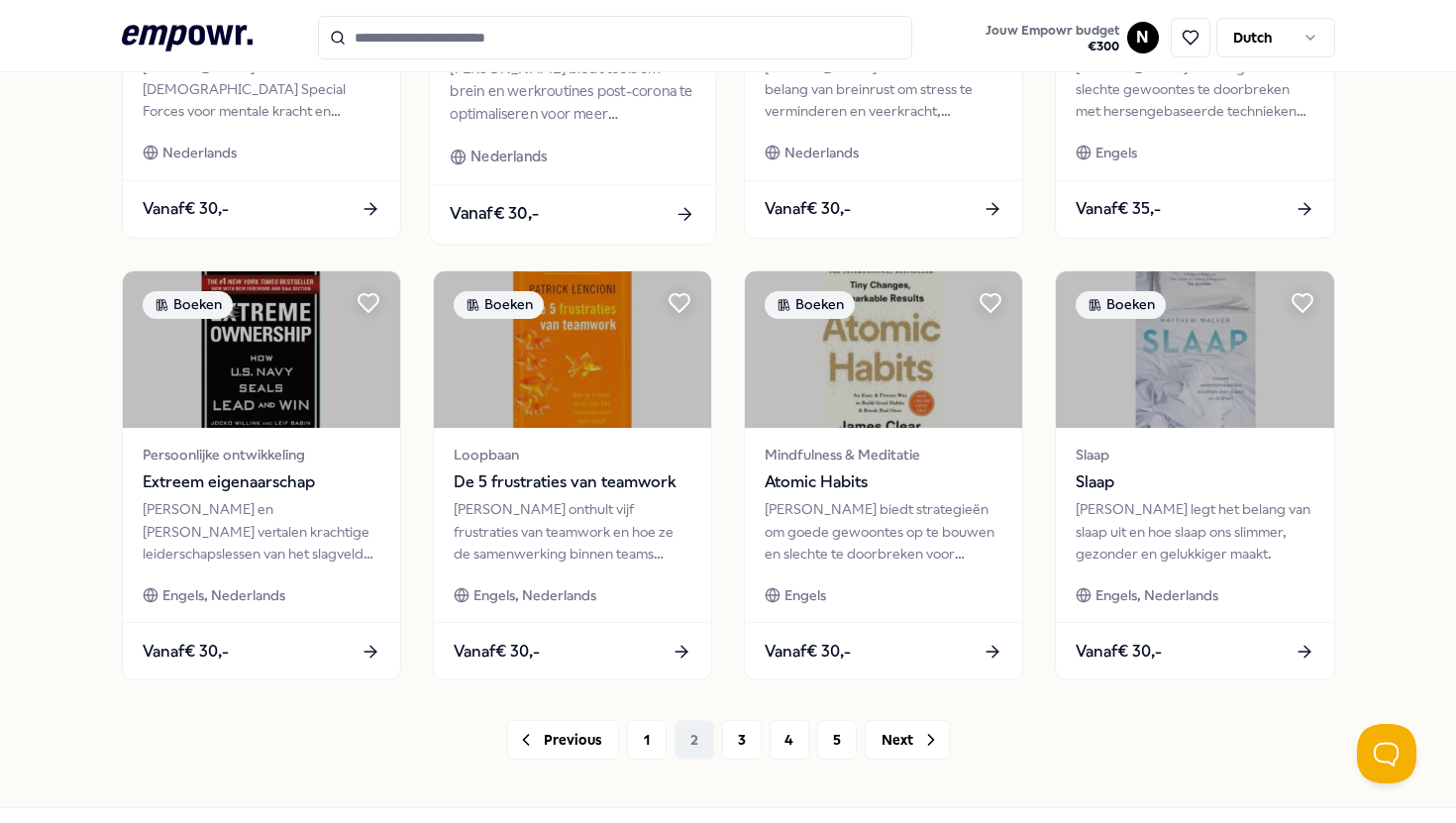 scroll, scrollTop: 866, scrollLeft: 0, axis: vertical 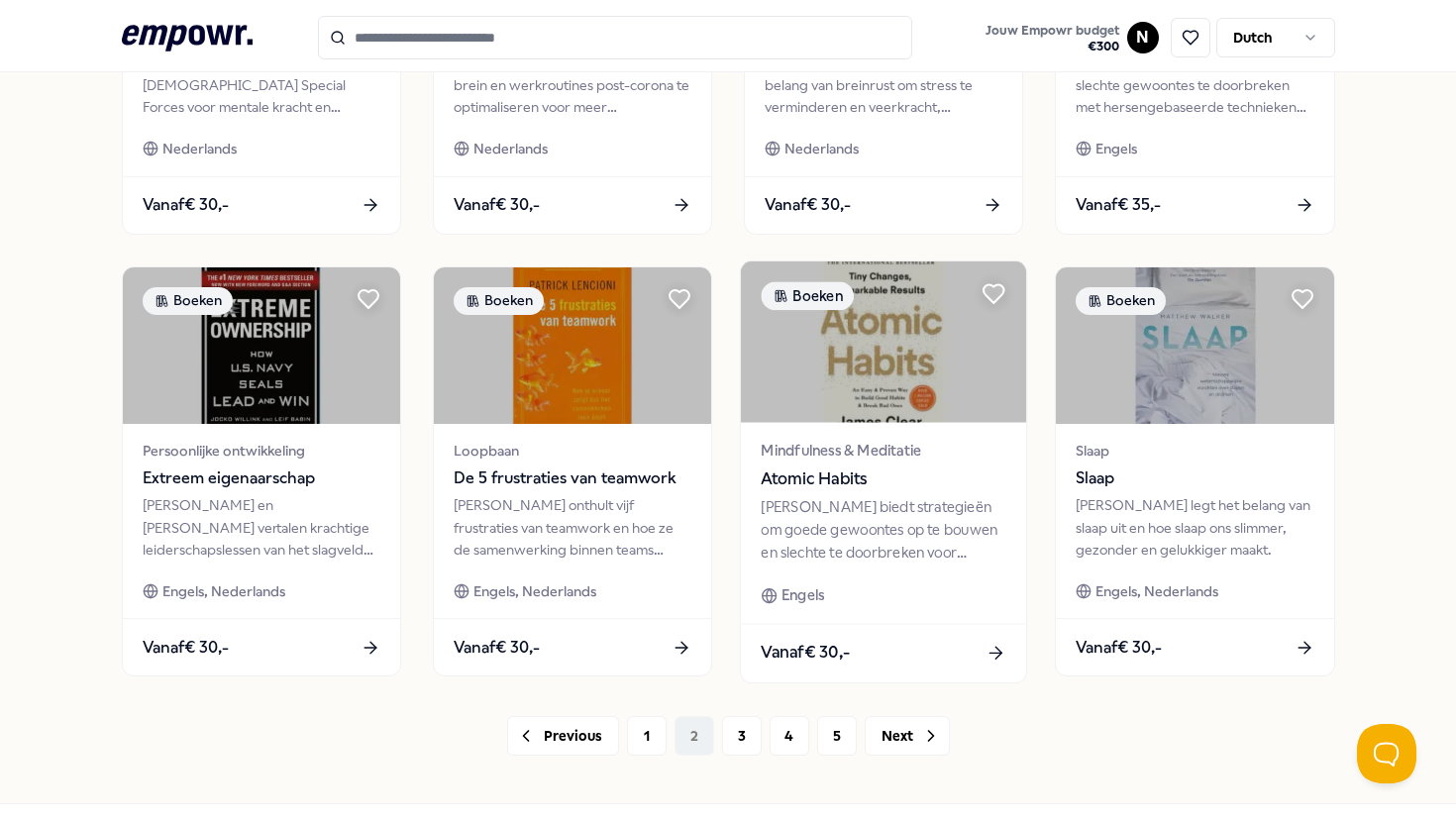 click on "[PERSON_NAME] biedt strategieën om goede gewoontes op te bouwen en slechte te
doorbreken voor opmerkelijke resultaten." at bounding box center (883, 529) 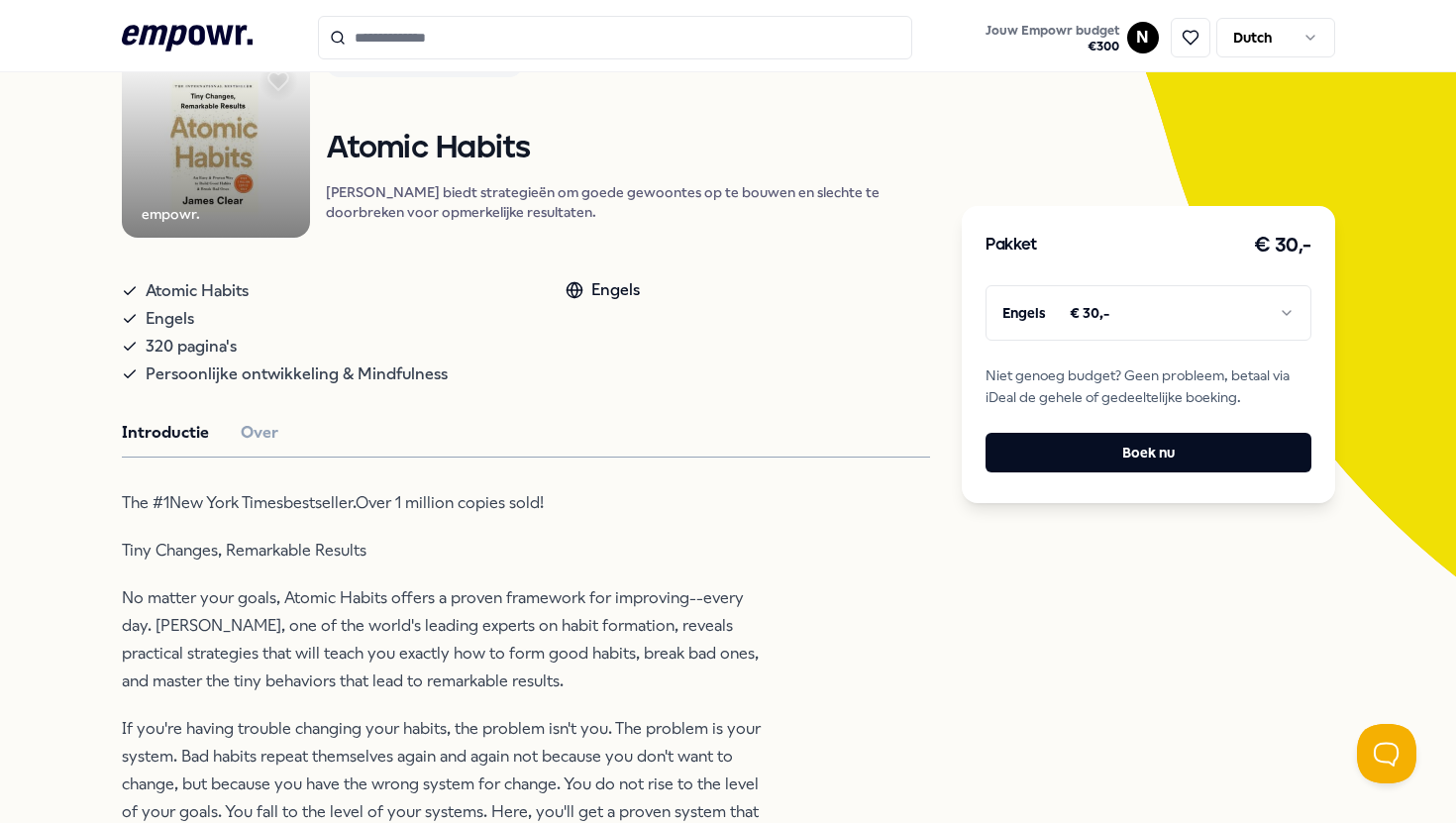 scroll, scrollTop: 0, scrollLeft: 0, axis: both 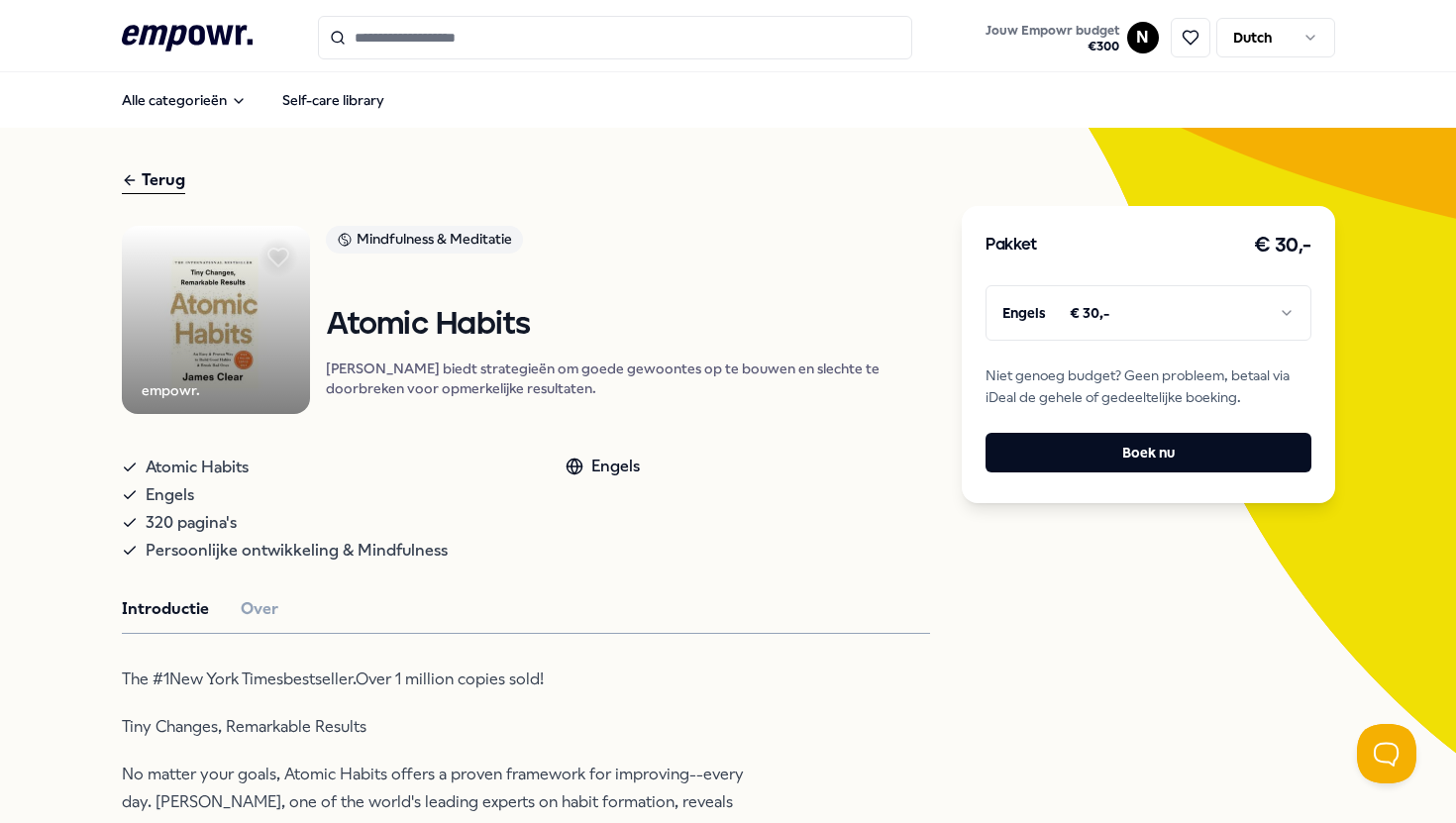 click at bounding box center (216, 320) 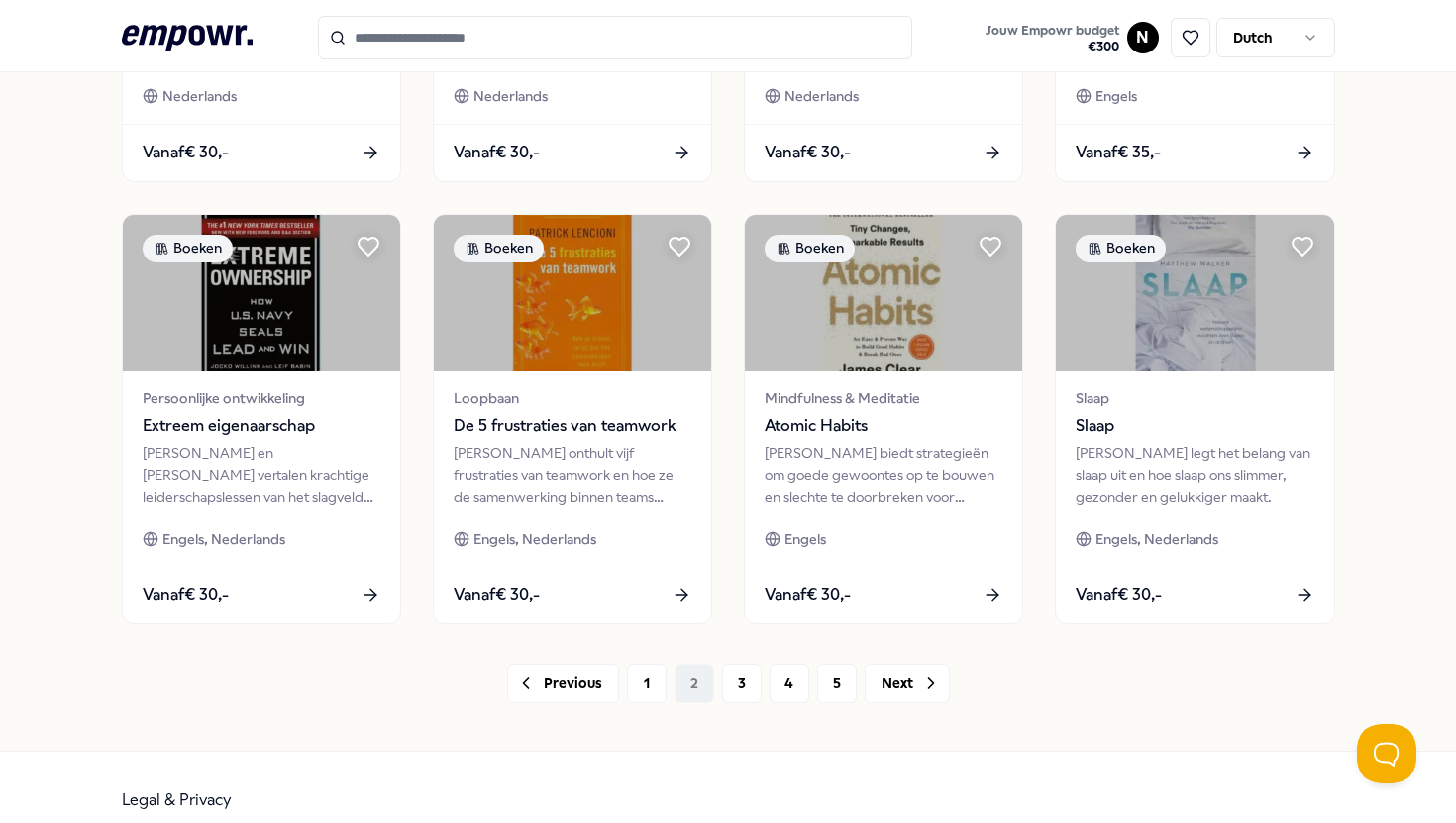 scroll, scrollTop: 944, scrollLeft: 0, axis: vertical 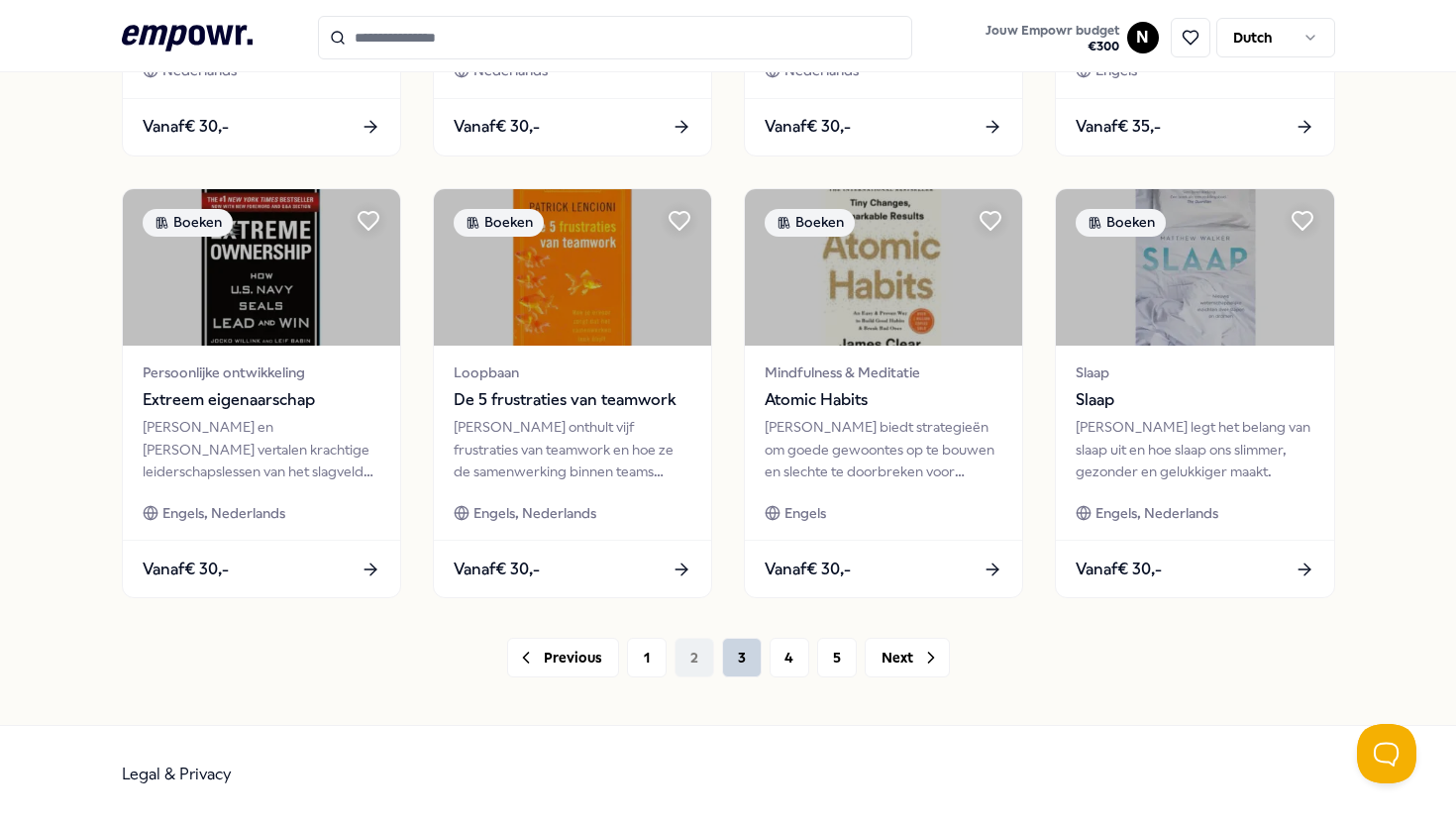 click on "3" at bounding box center (742, 658) 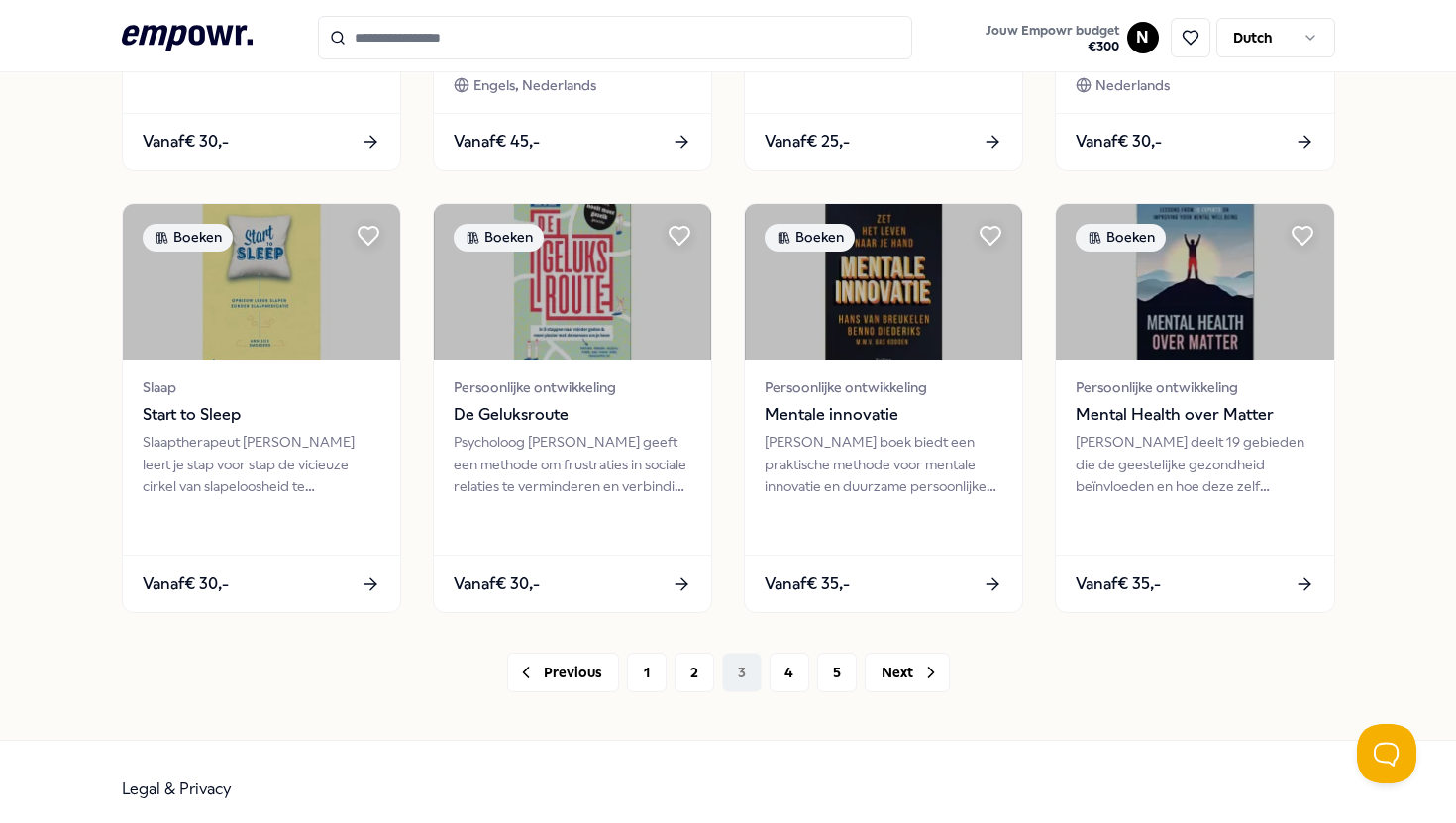 scroll, scrollTop: 944, scrollLeft: 0, axis: vertical 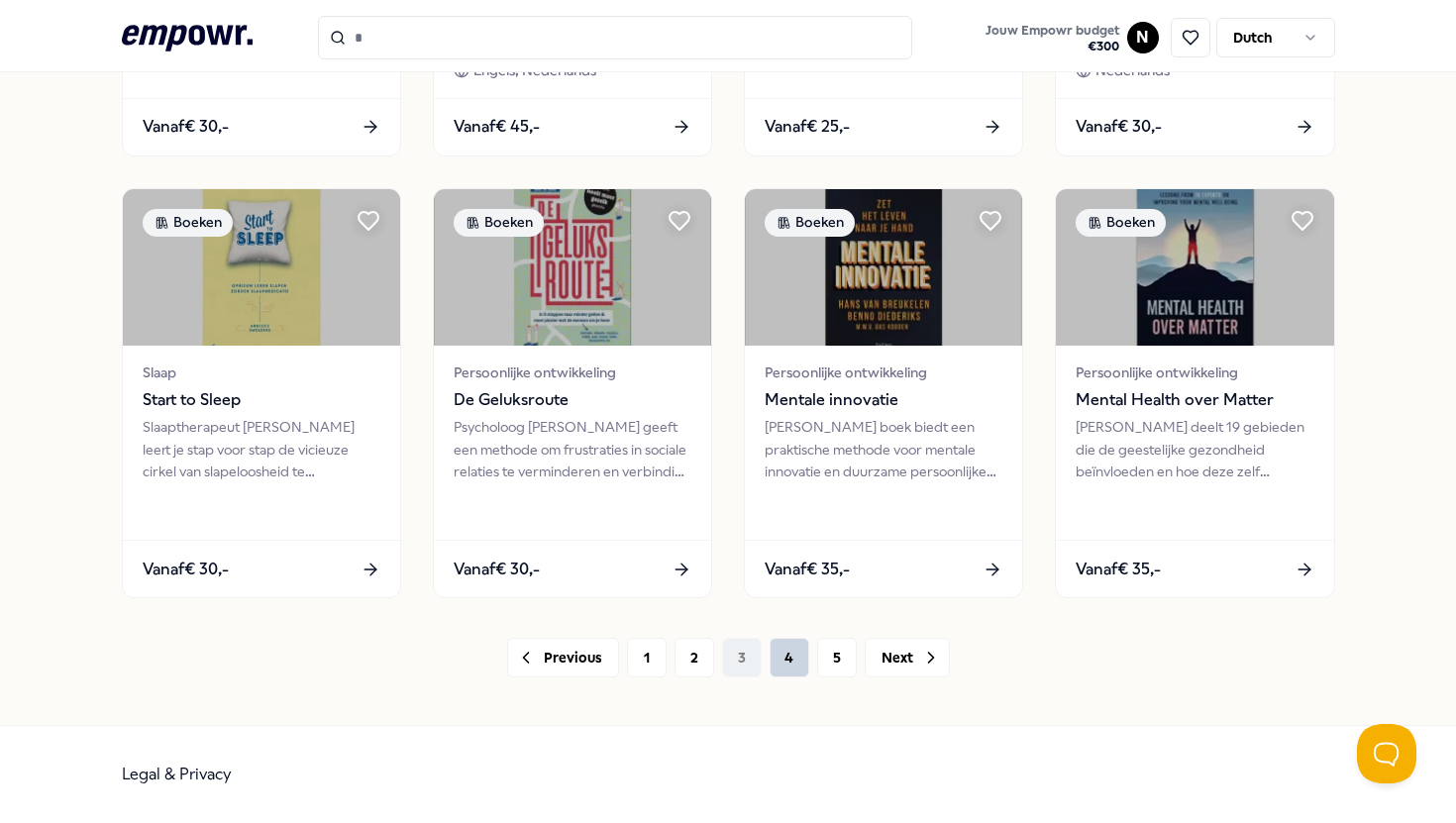 click on "4" at bounding box center (789, 658) 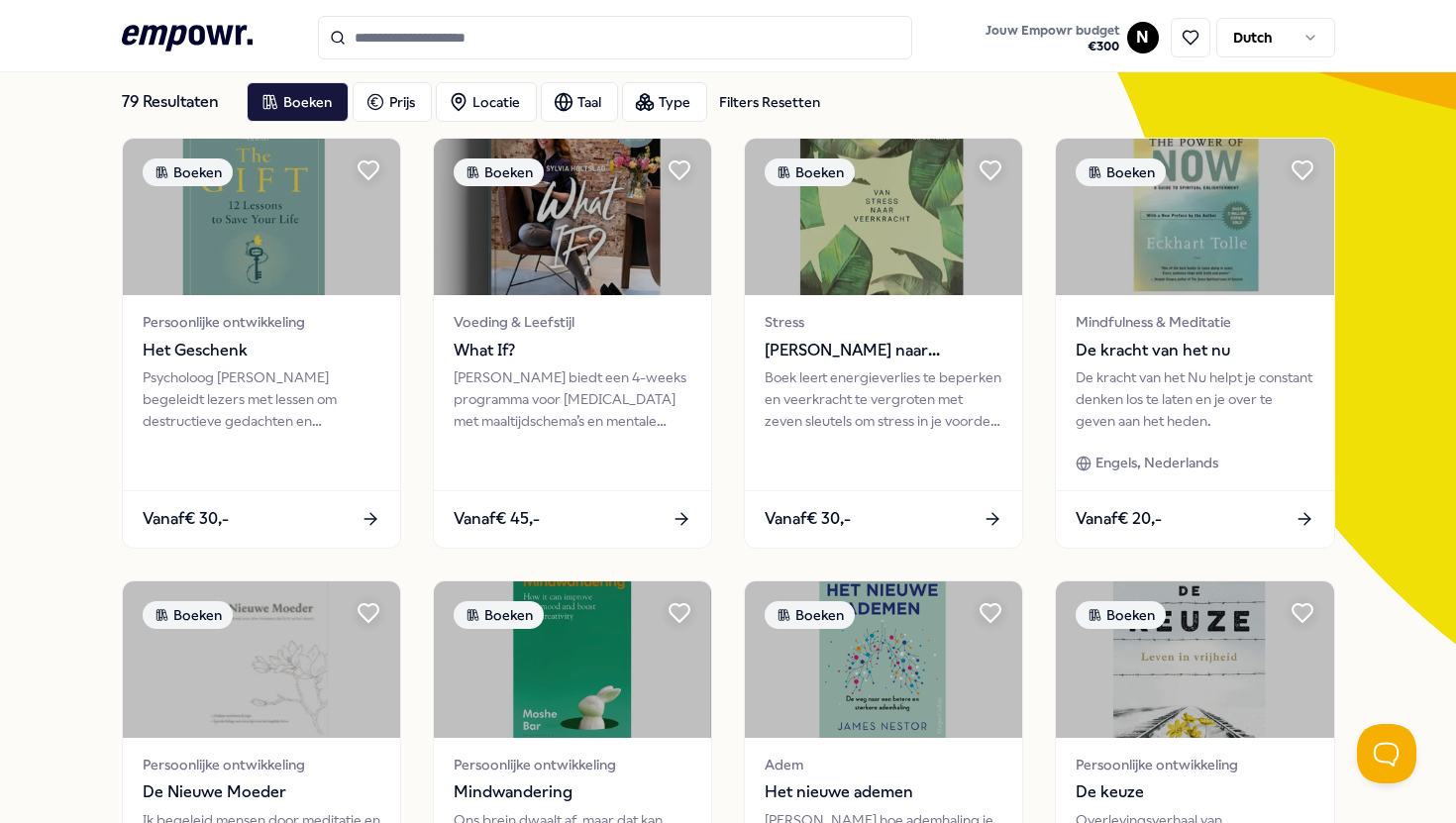 scroll, scrollTop: 944, scrollLeft: 0, axis: vertical 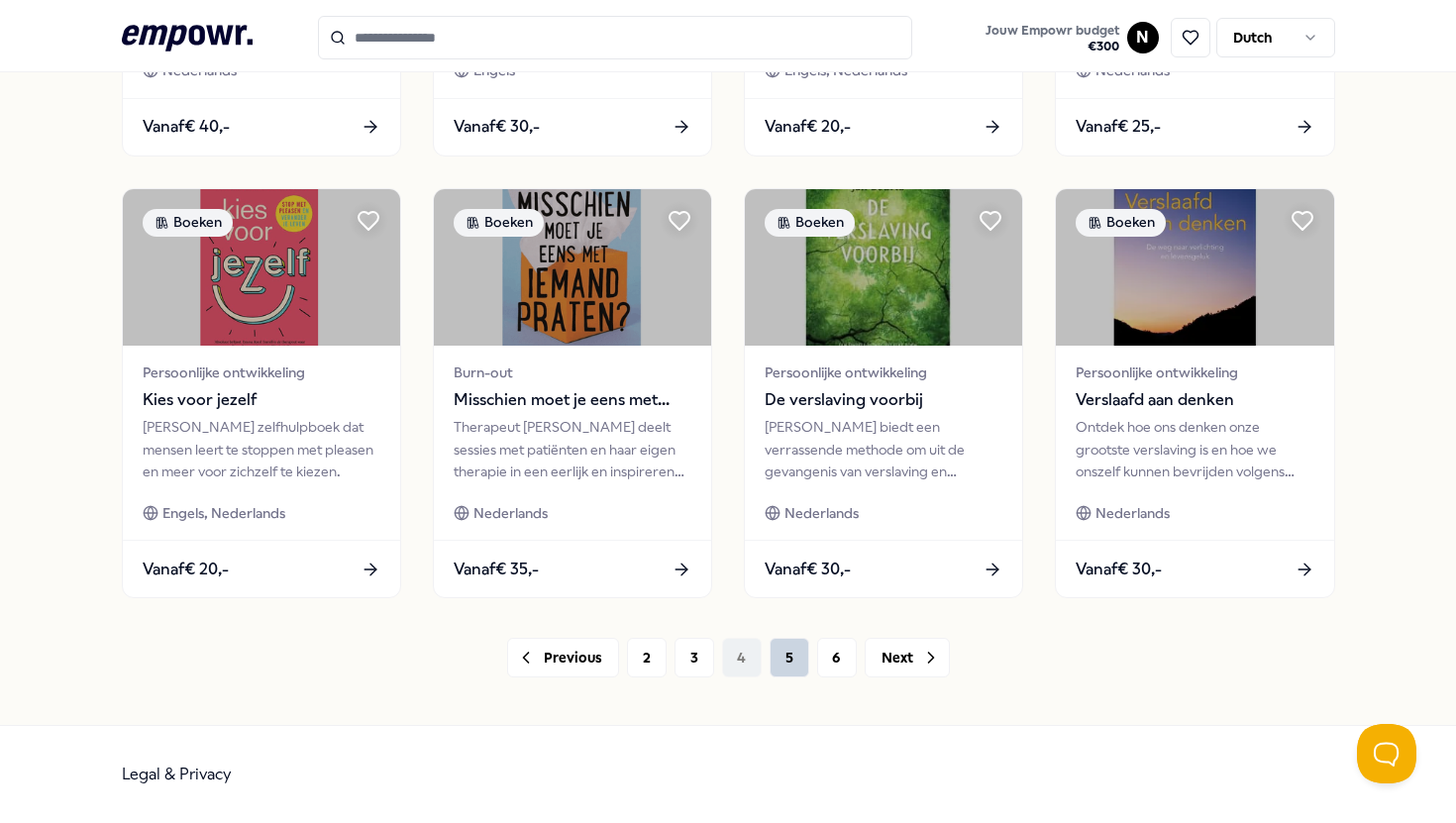click on "5" at bounding box center (789, 658) 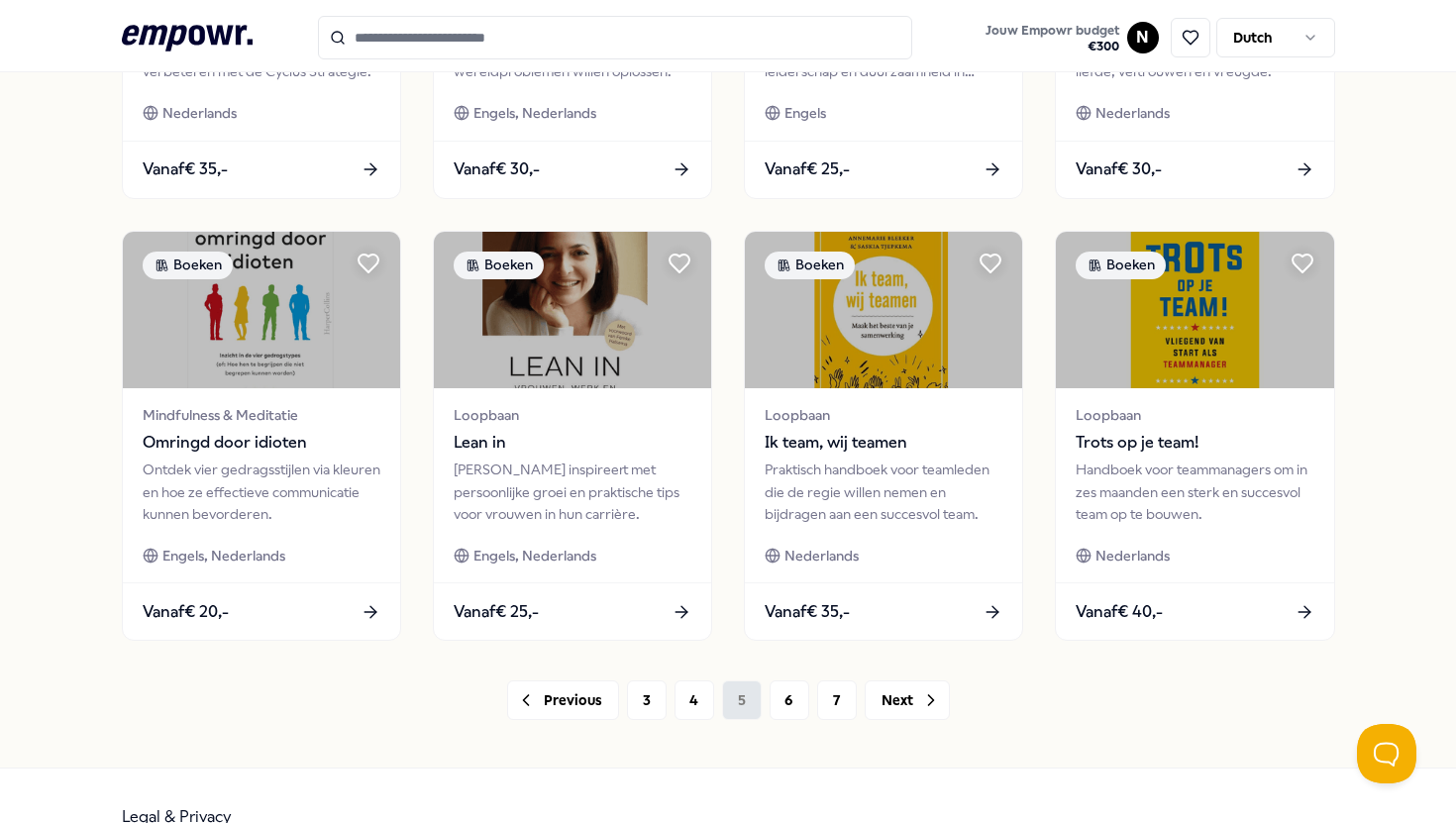scroll, scrollTop: 893, scrollLeft: 0, axis: vertical 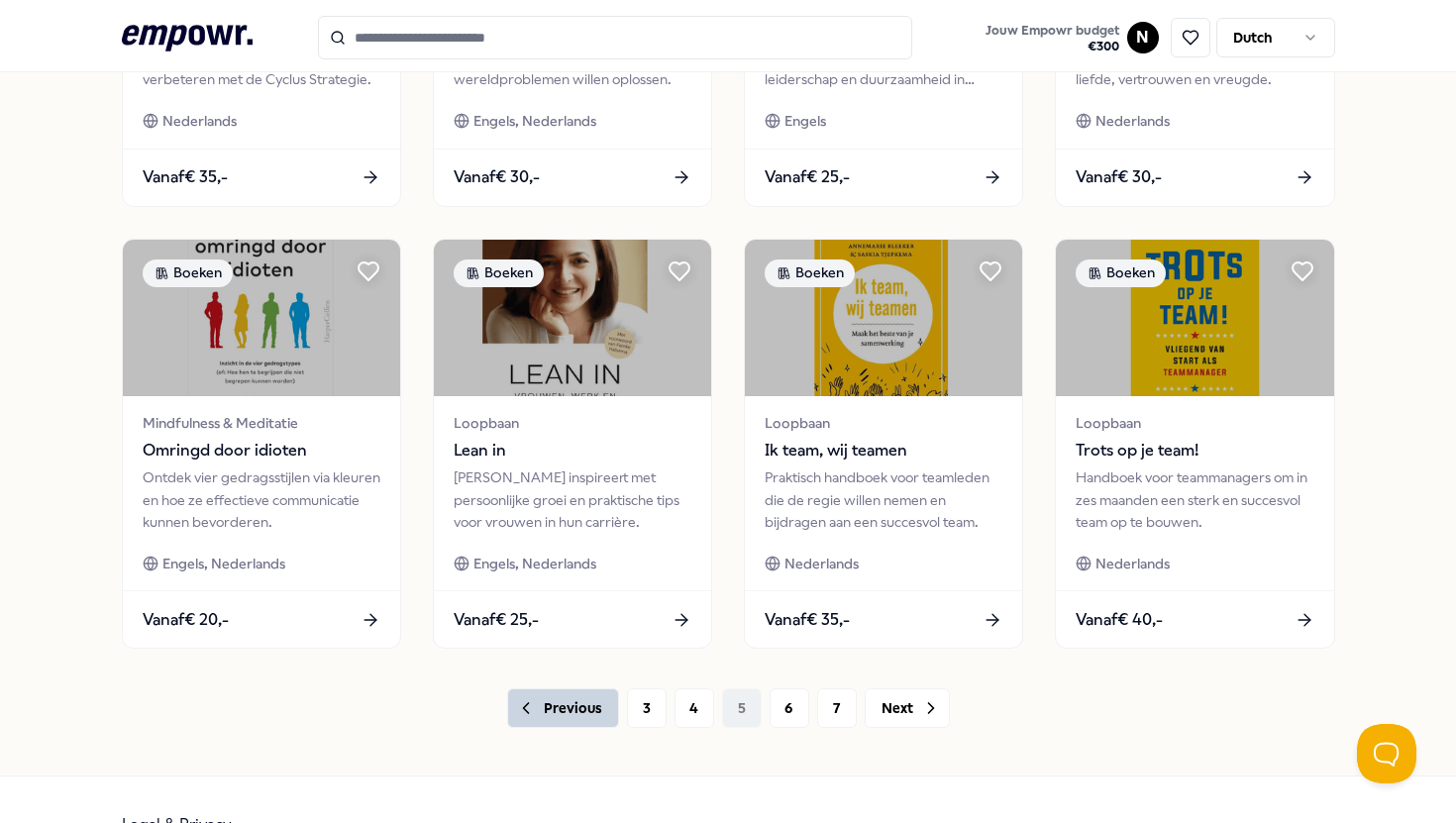 click on "Previous" at bounding box center (563, 708) 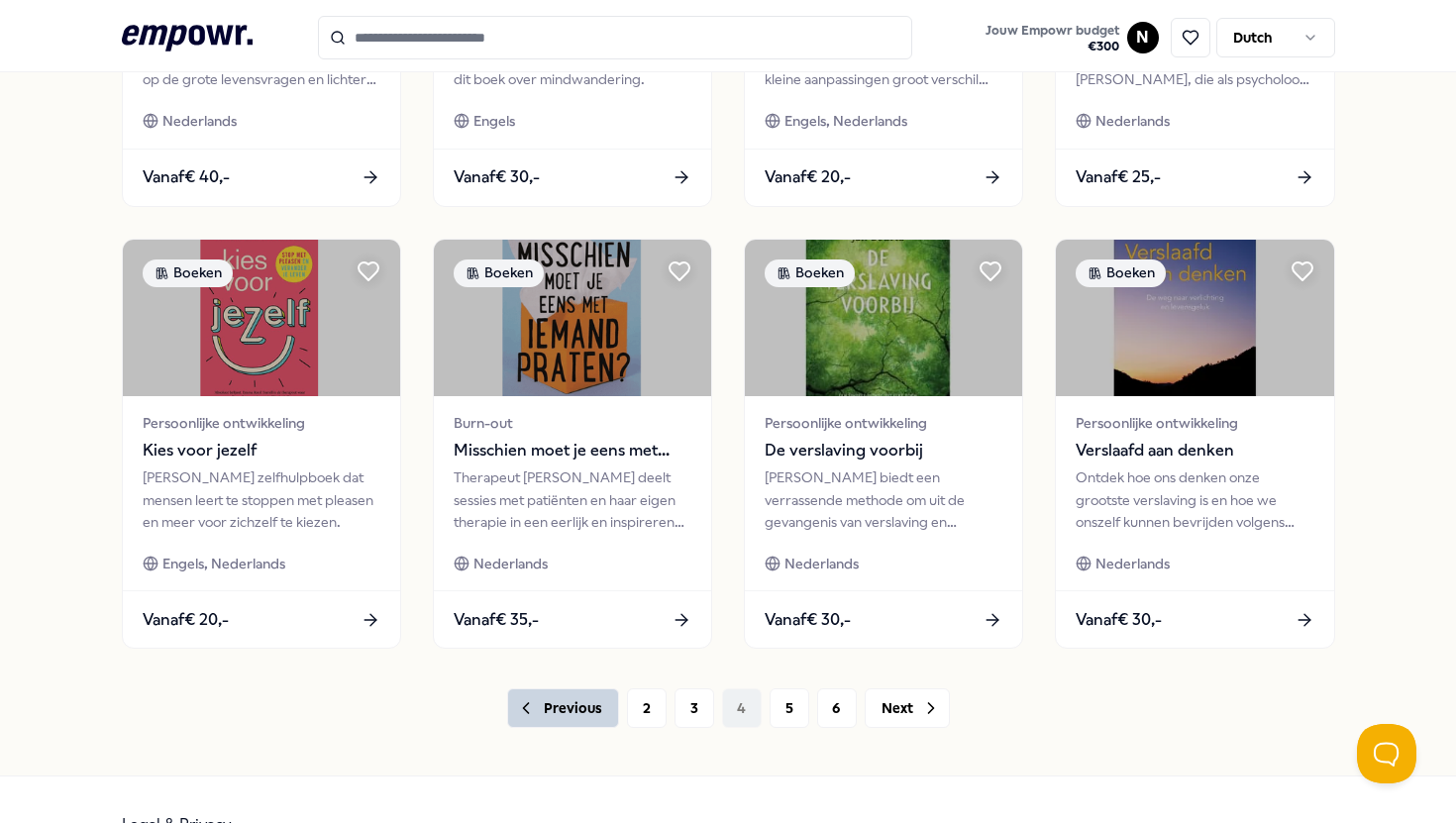 click on "Previous" at bounding box center [563, 708] 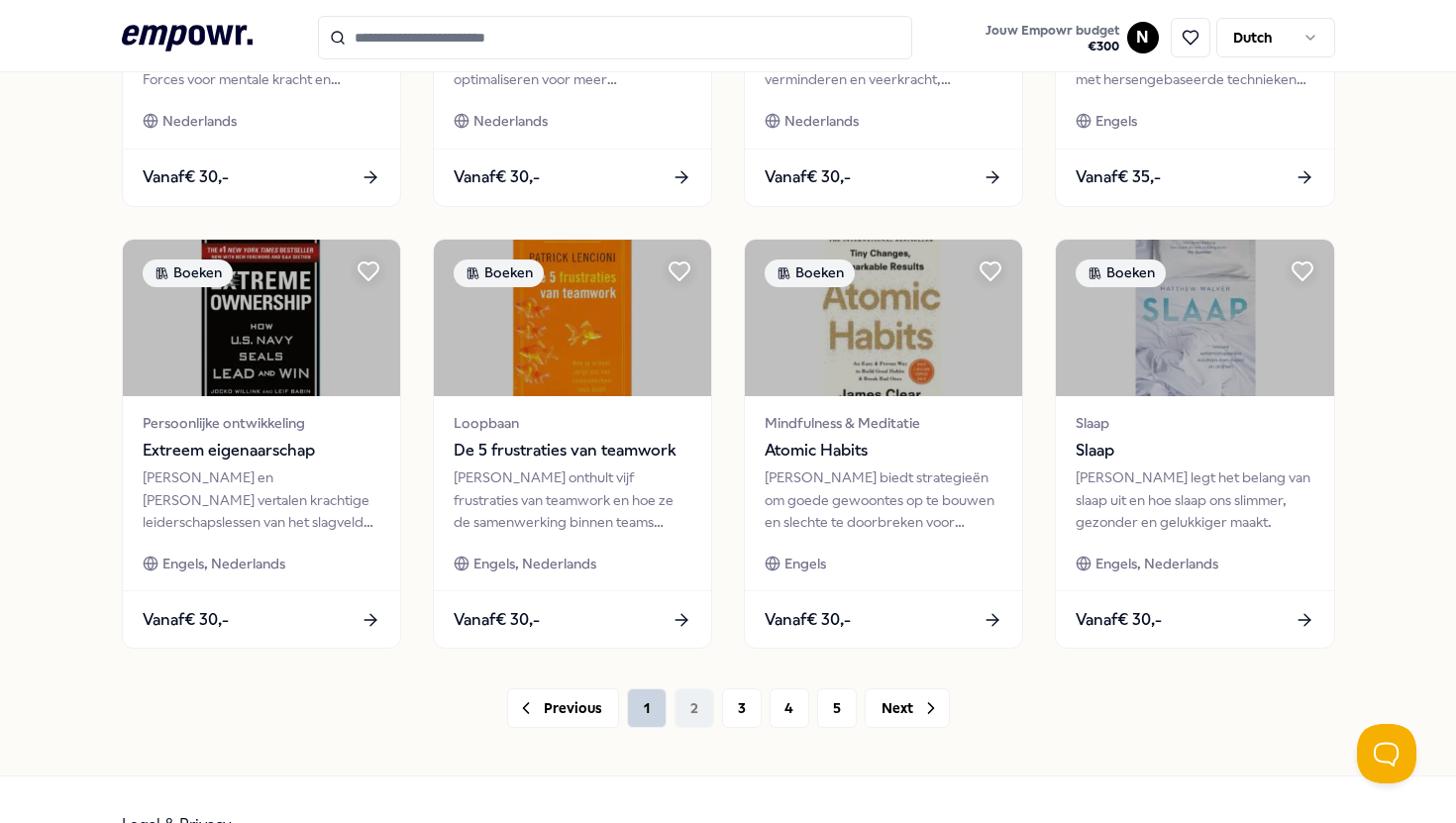 click on "1" at bounding box center [647, 708] 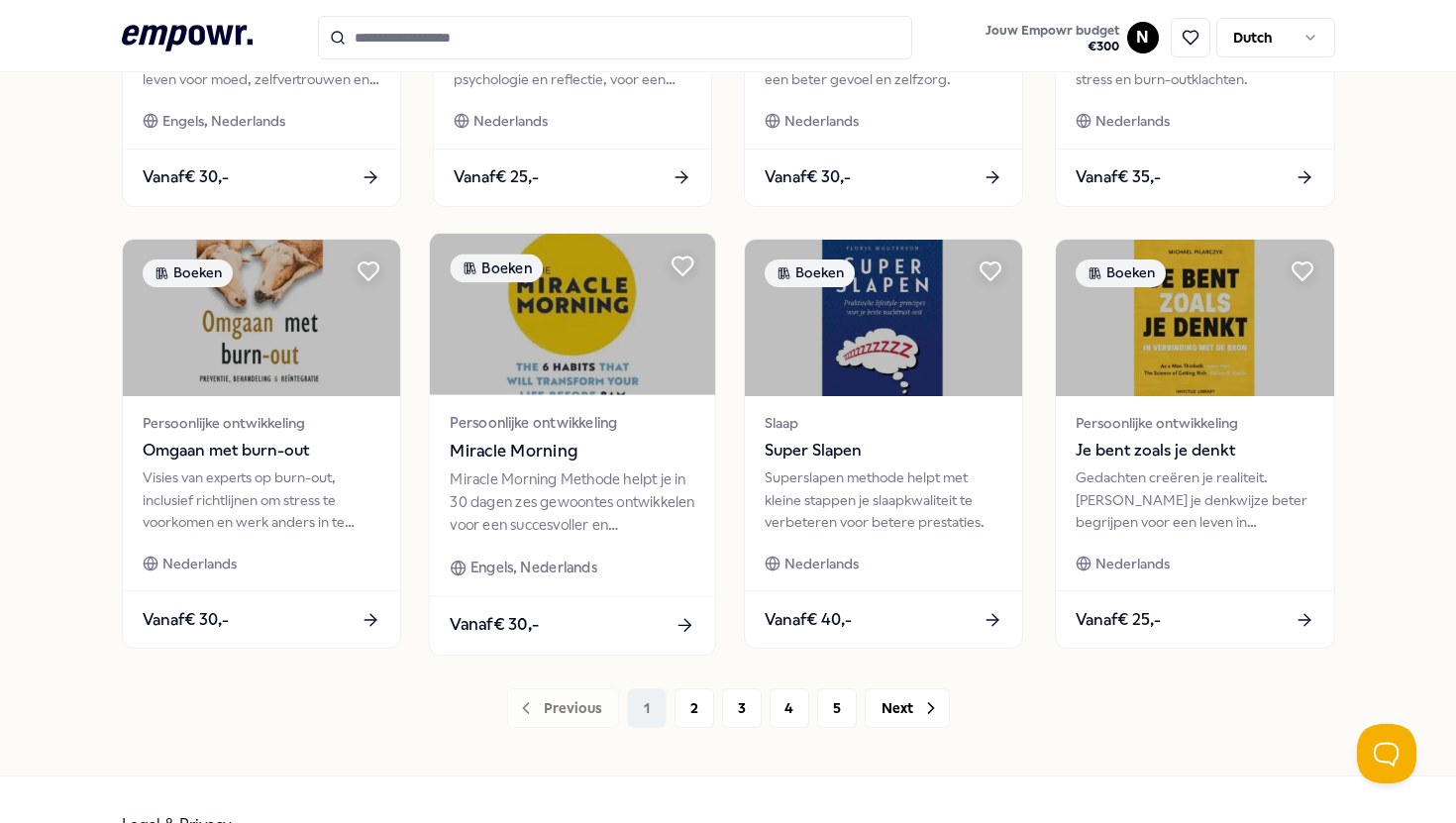 click at bounding box center (572, 313) 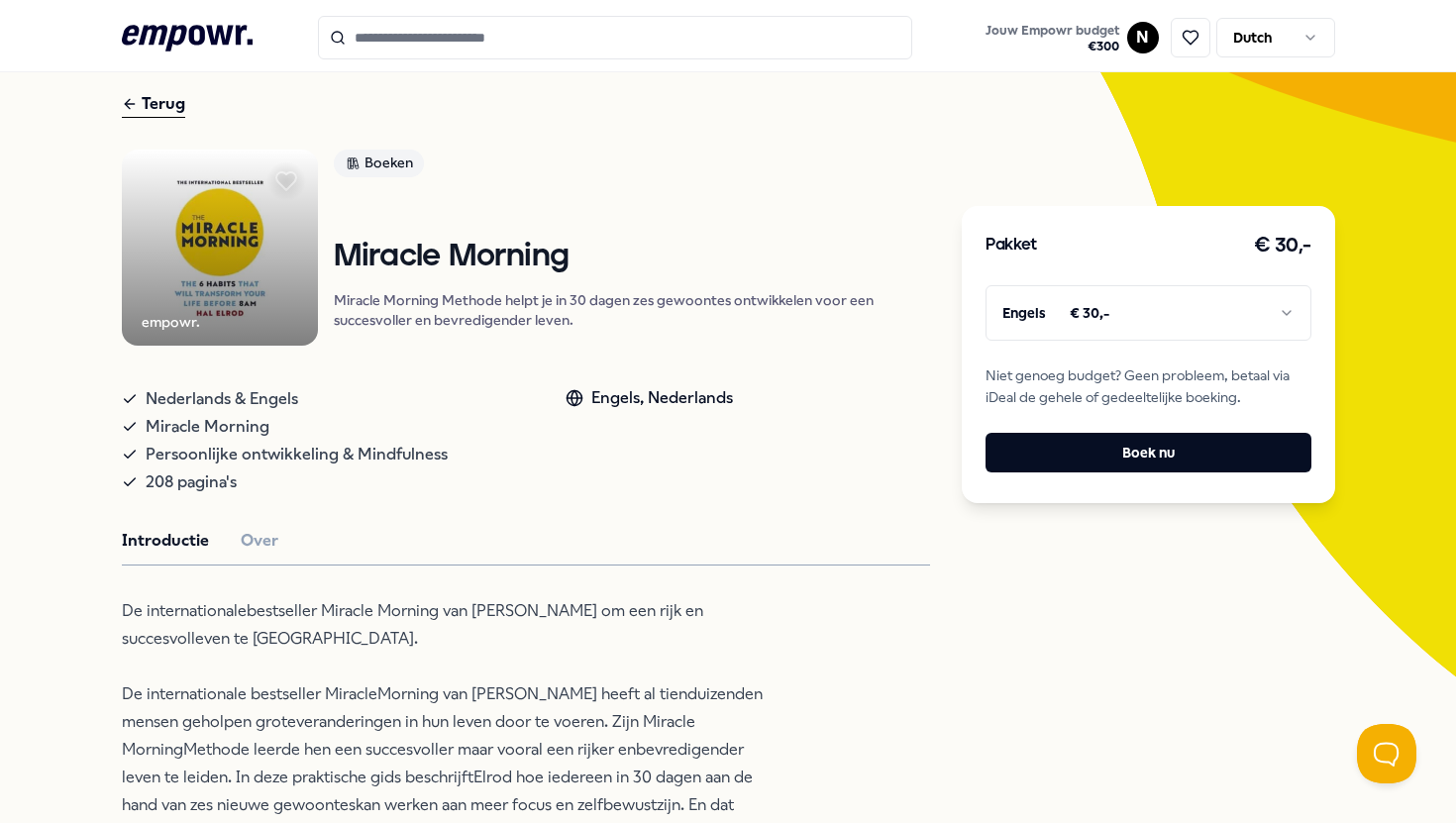scroll, scrollTop: 69, scrollLeft: 0, axis: vertical 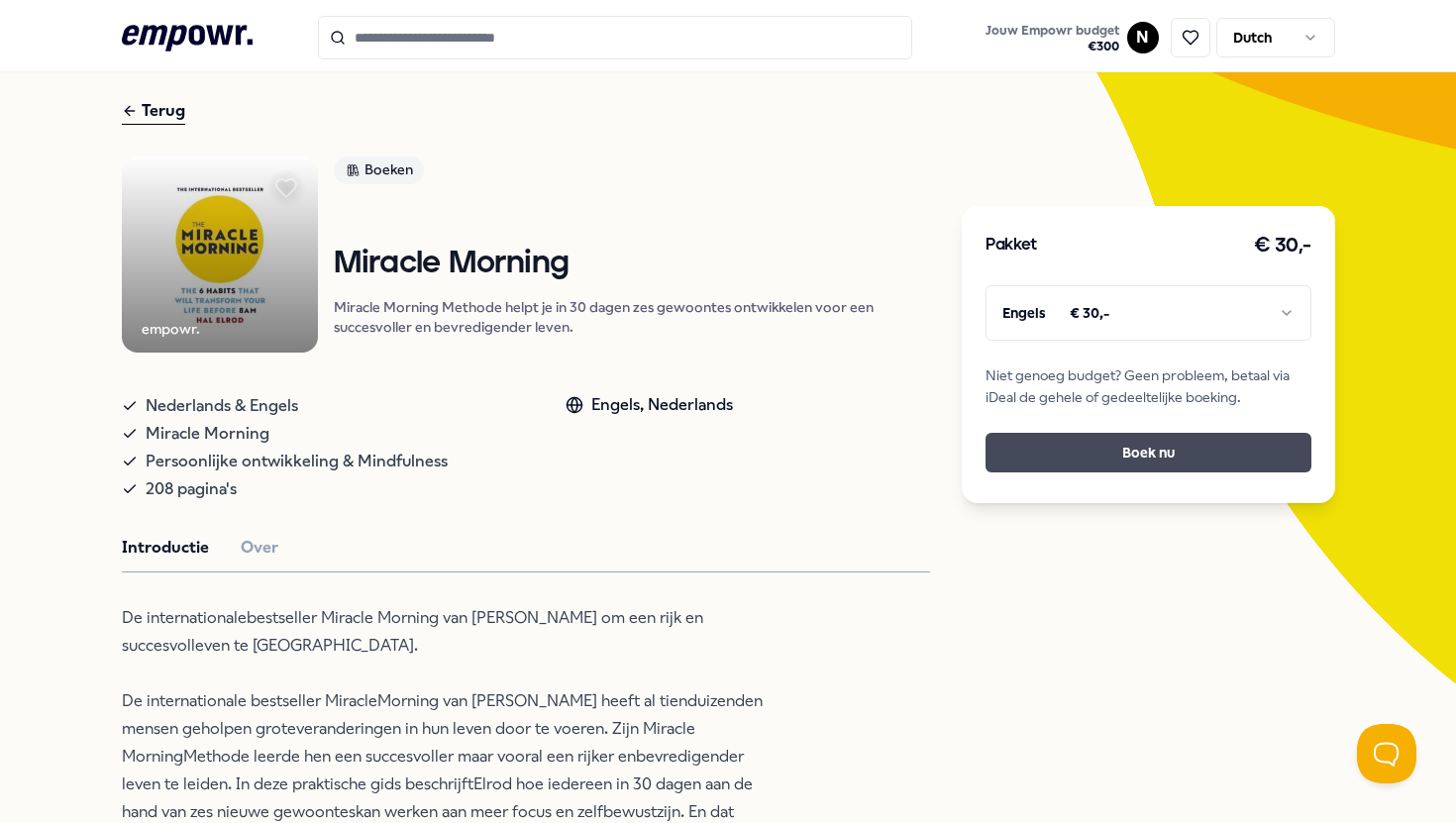 click on "Boek nu" at bounding box center (1148, 453) 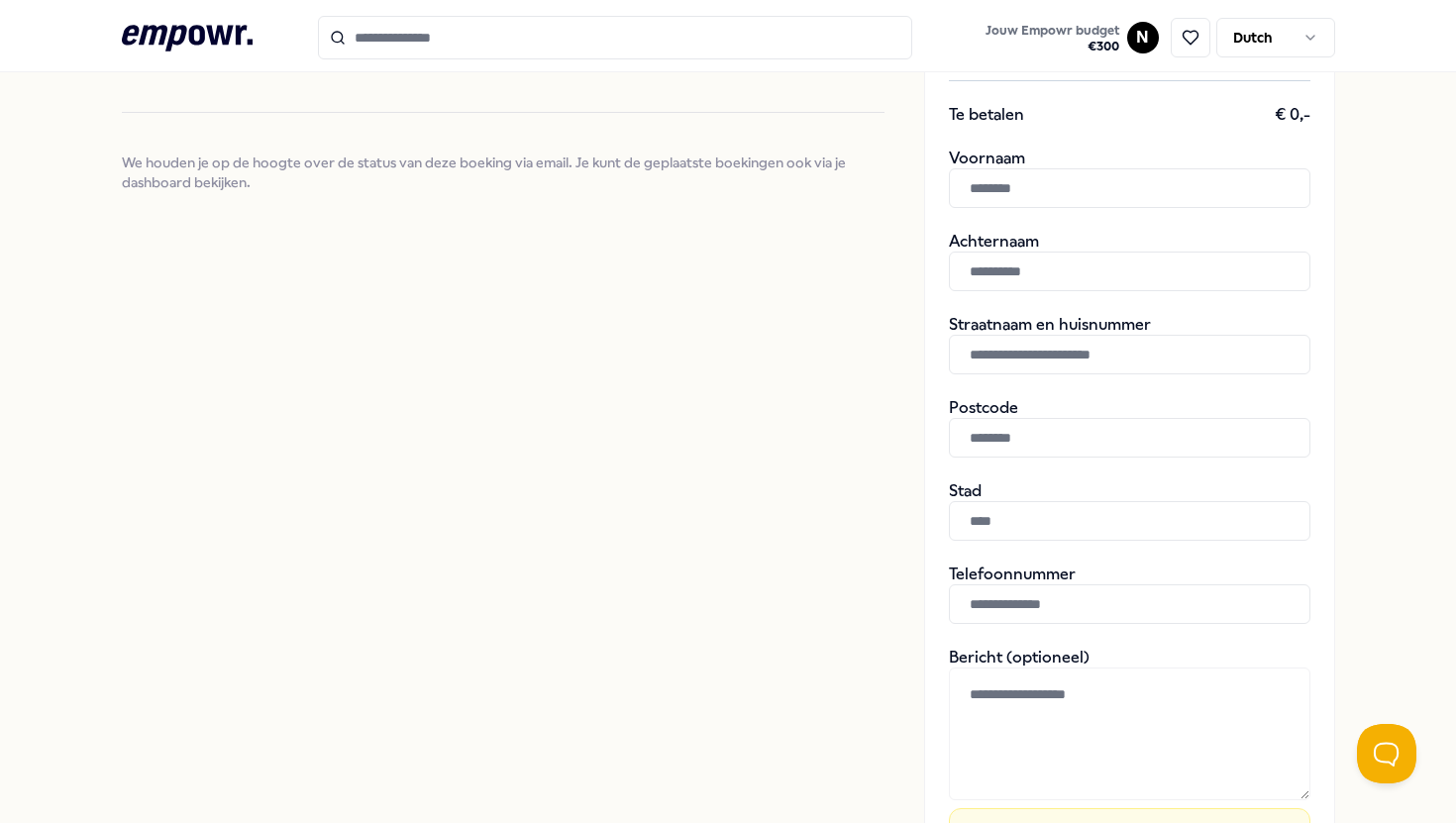 scroll, scrollTop: 374, scrollLeft: 0, axis: vertical 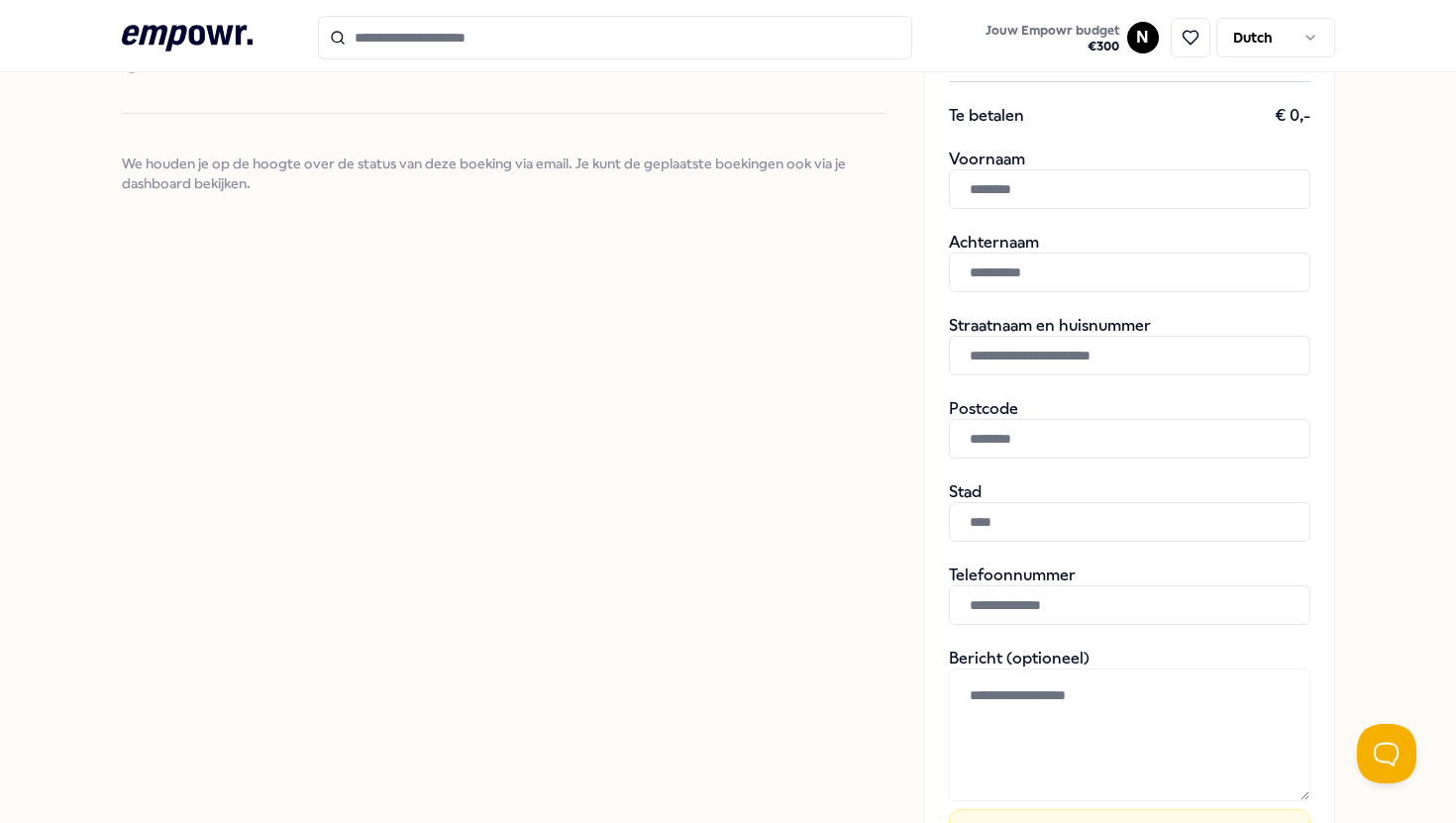 click at bounding box center (1129, 189) 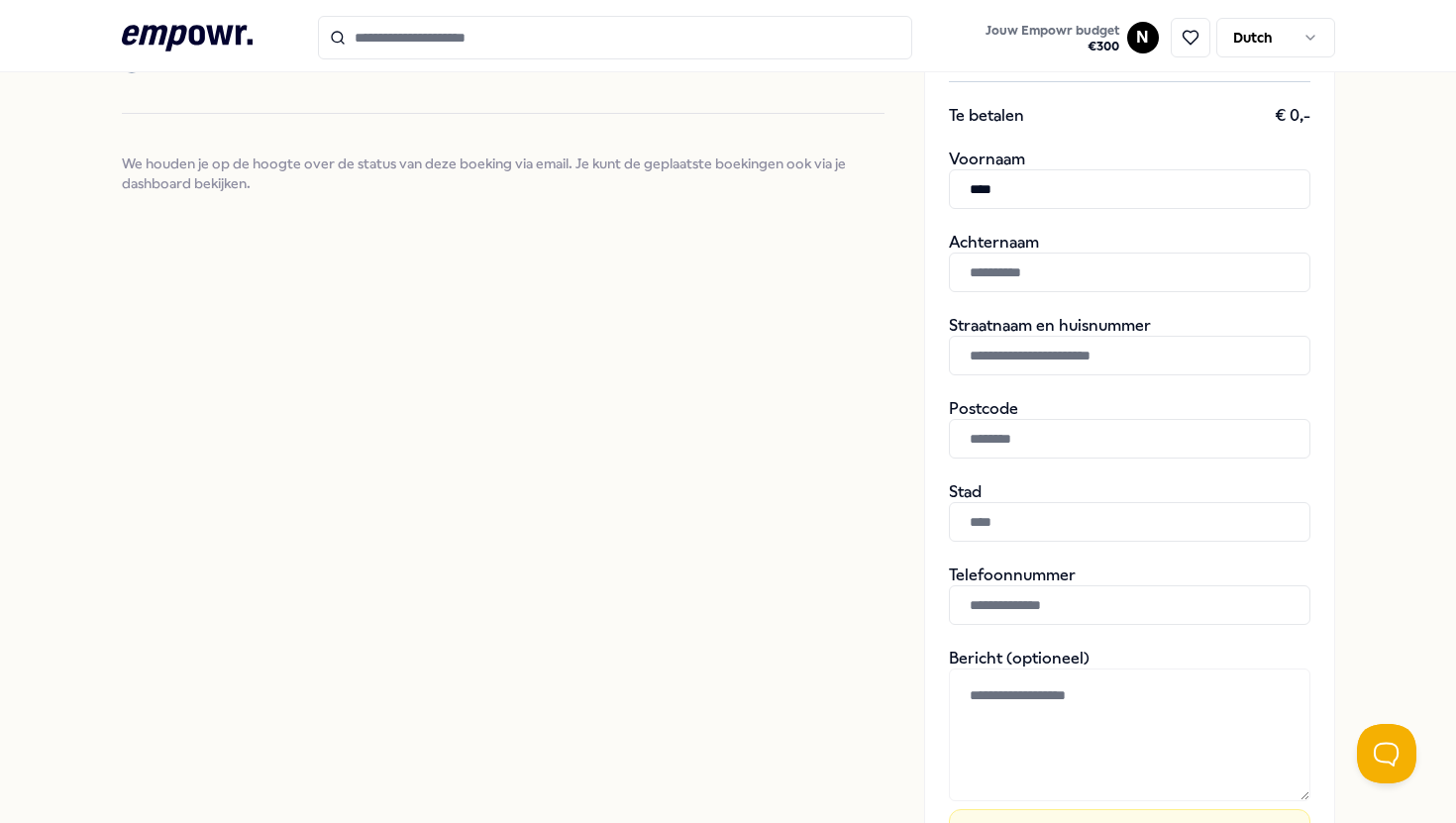 type on "****" 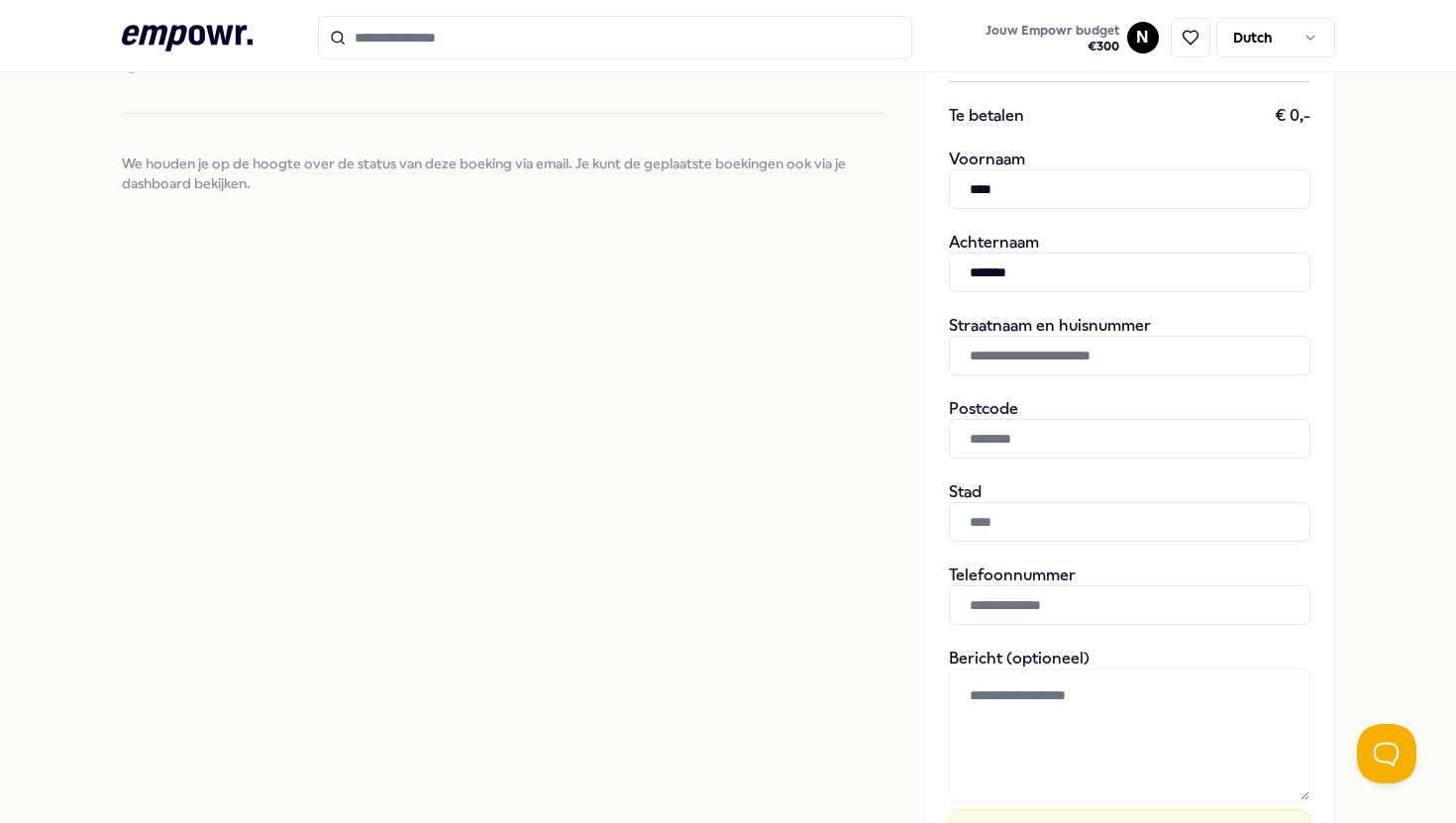 type on "*******" 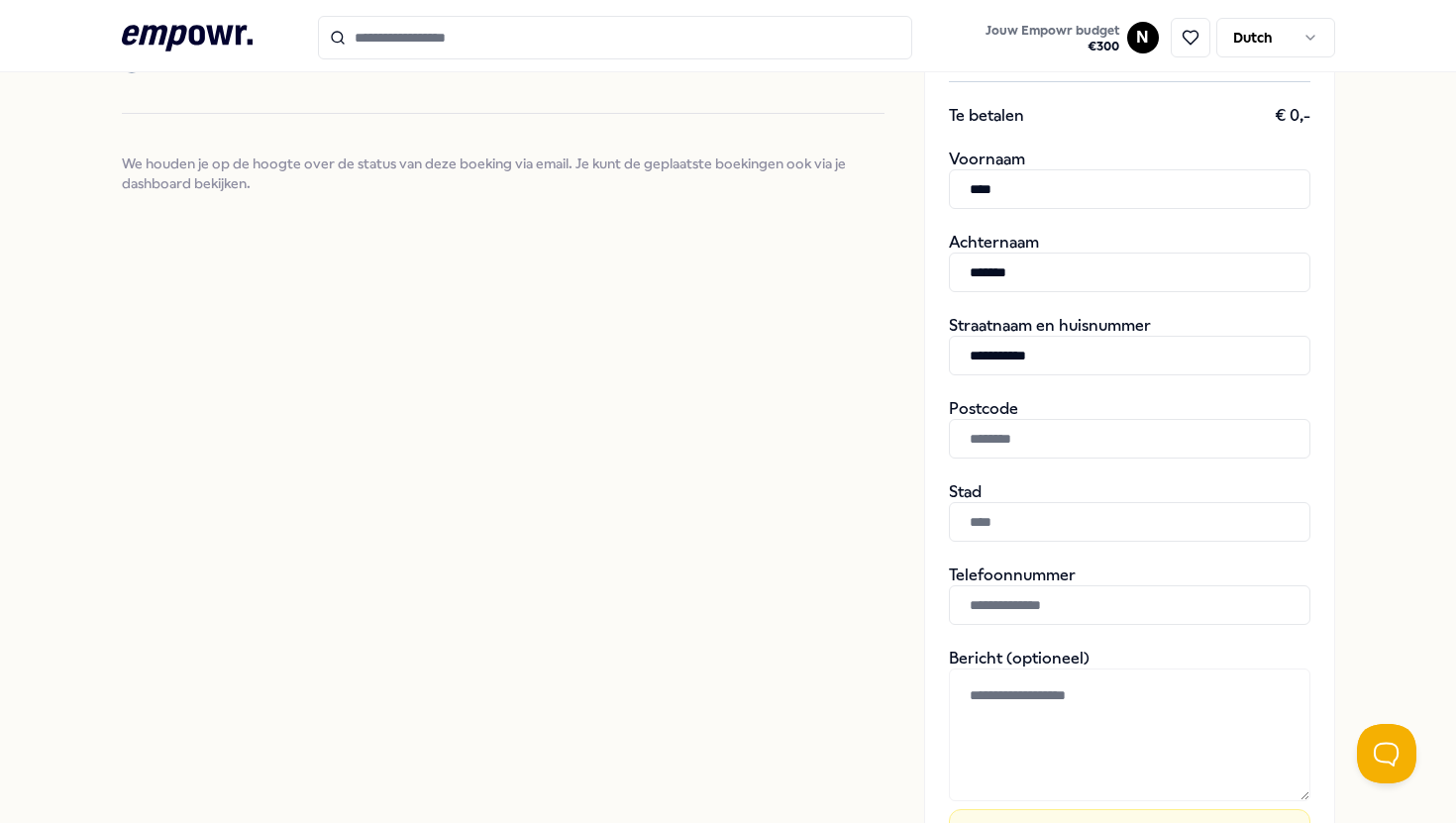type on "**********" 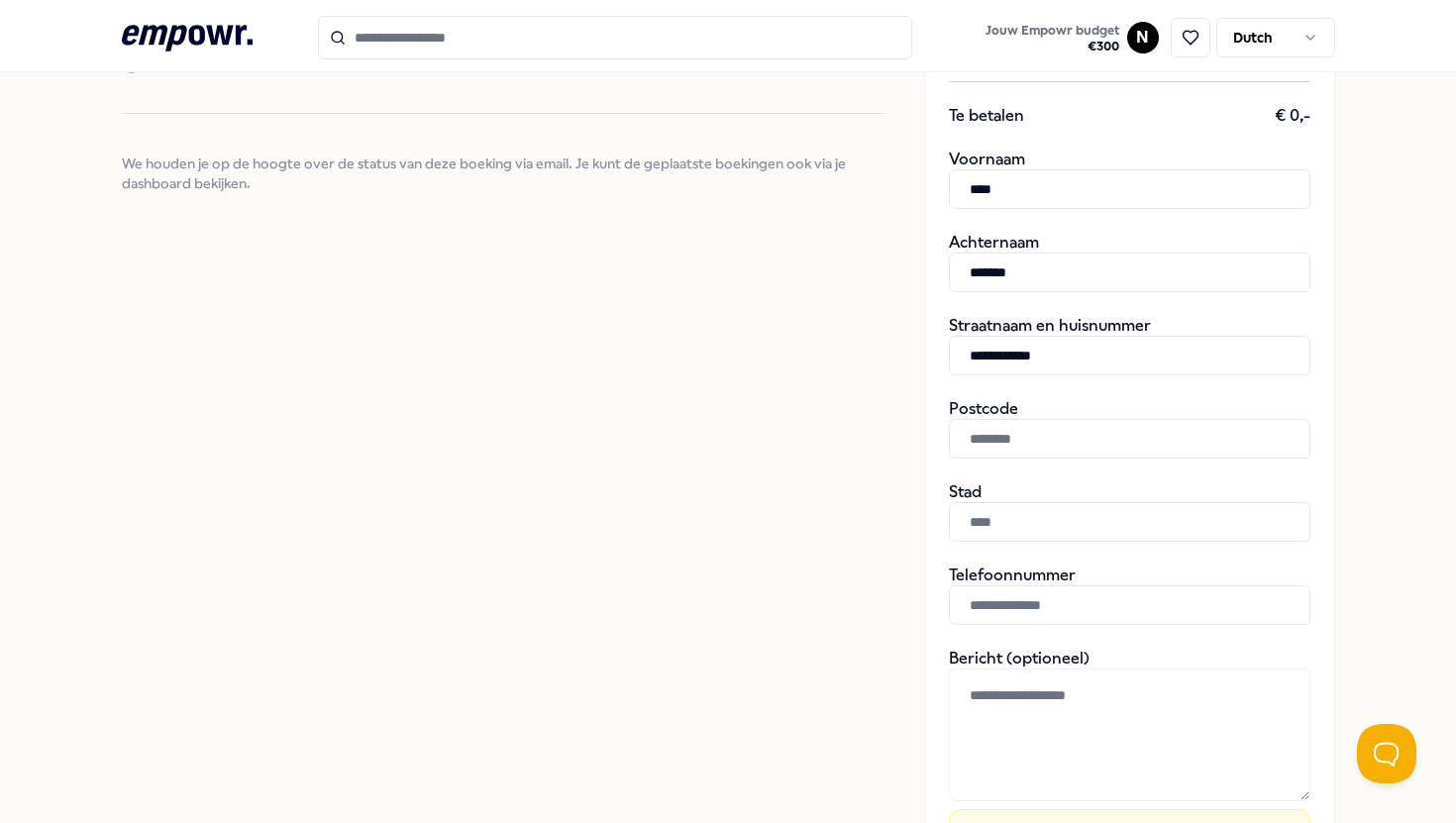 type on "*******" 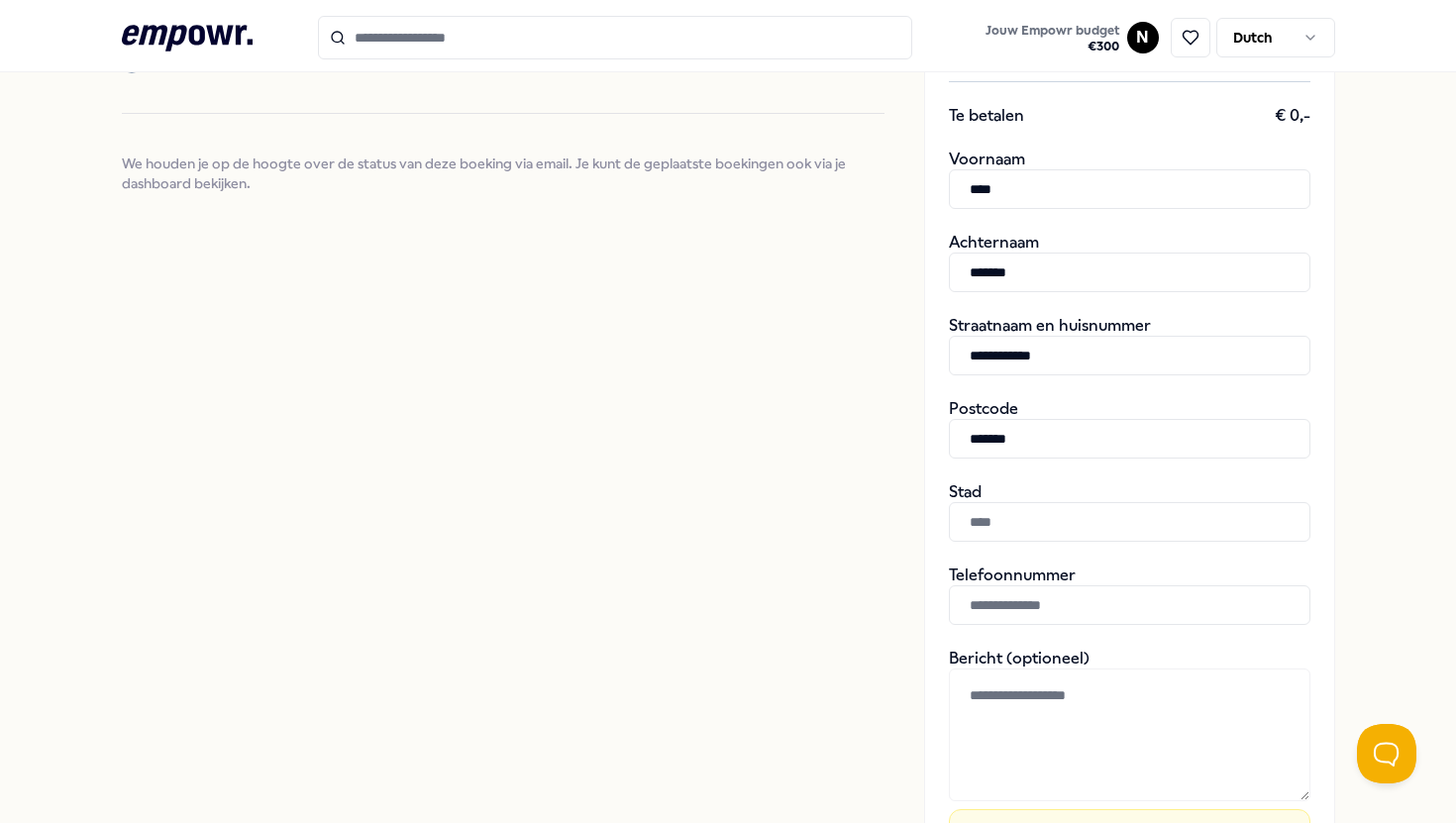 type on "******" 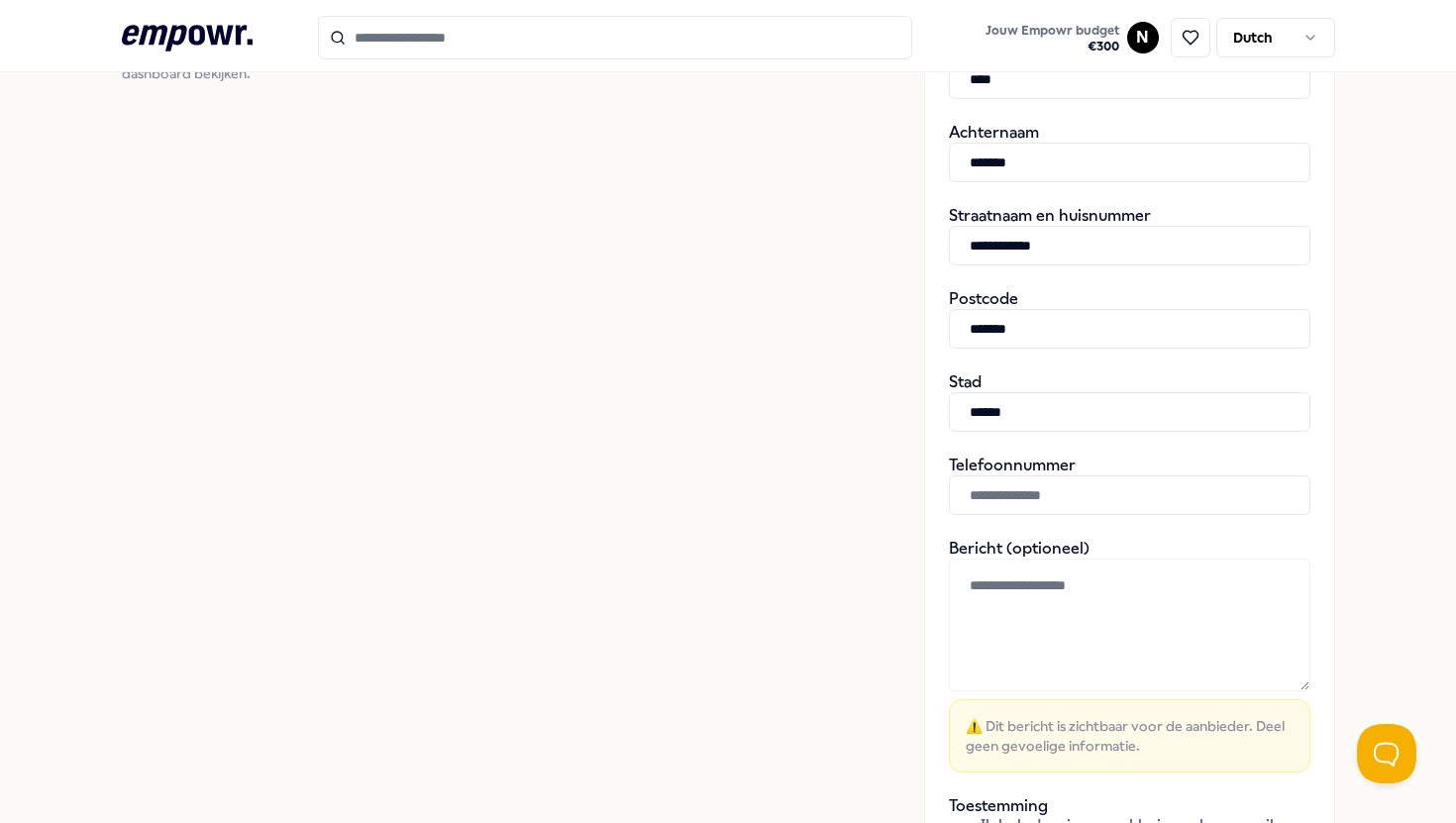 scroll, scrollTop: 491, scrollLeft: 0, axis: vertical 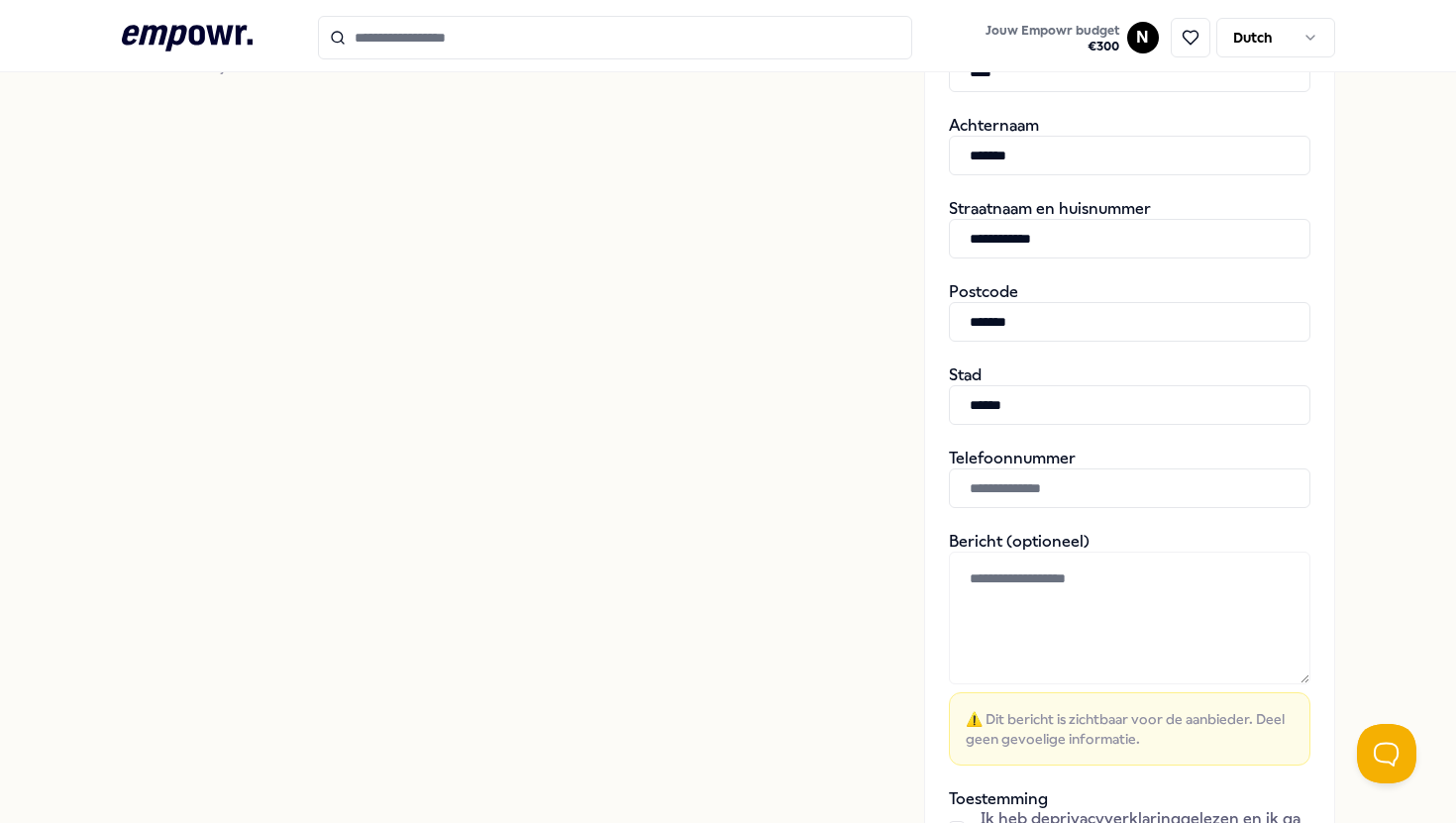 type on "**********" 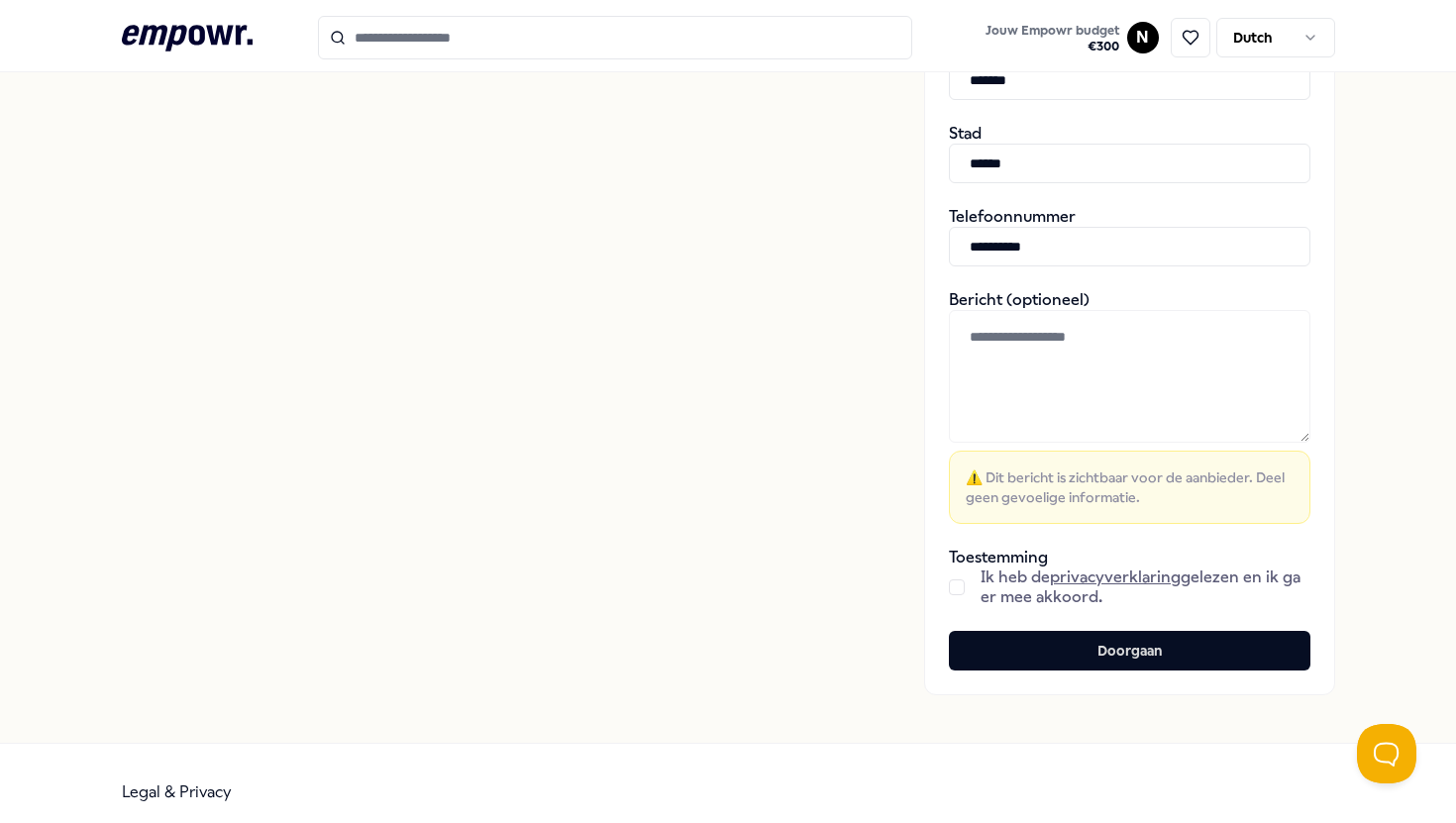 scroll, scrollTop: 739, scrollLeft: 0, axis: vertical 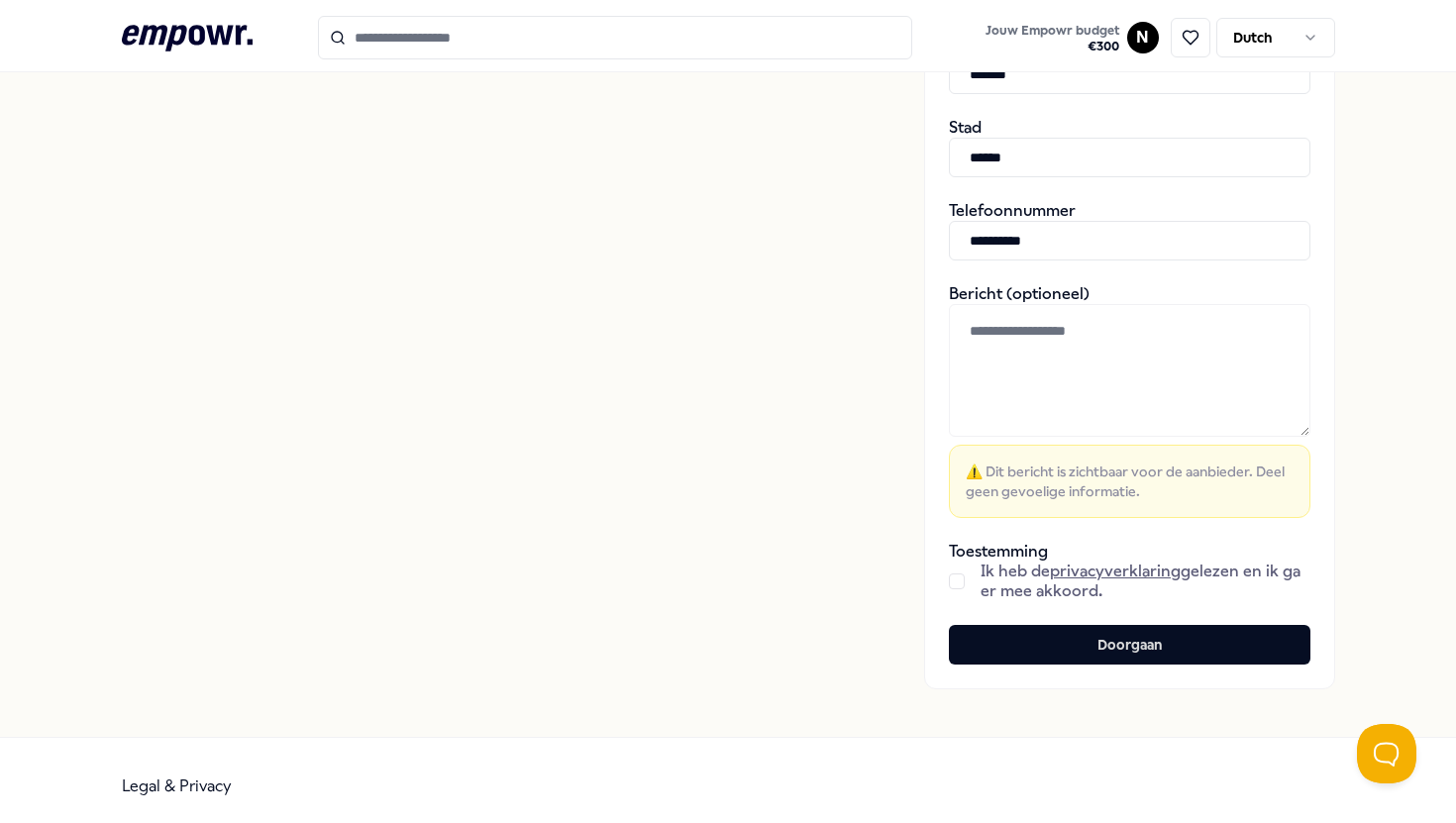 type on "**********" 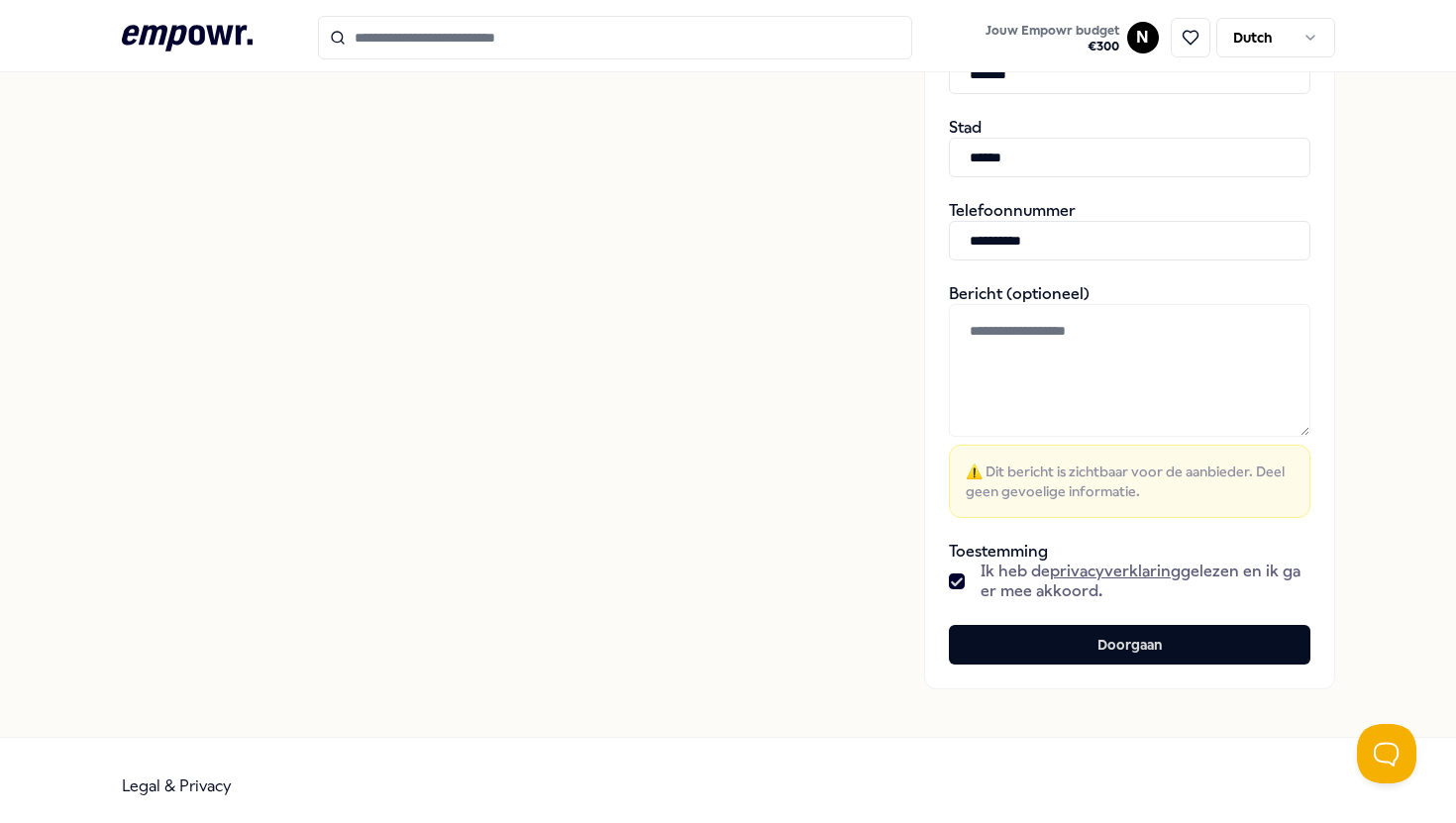 click on "Ik heb de  privacyverklaring  gelezen en ik ga er mee akkoord." at bounding box center [1145, 581] 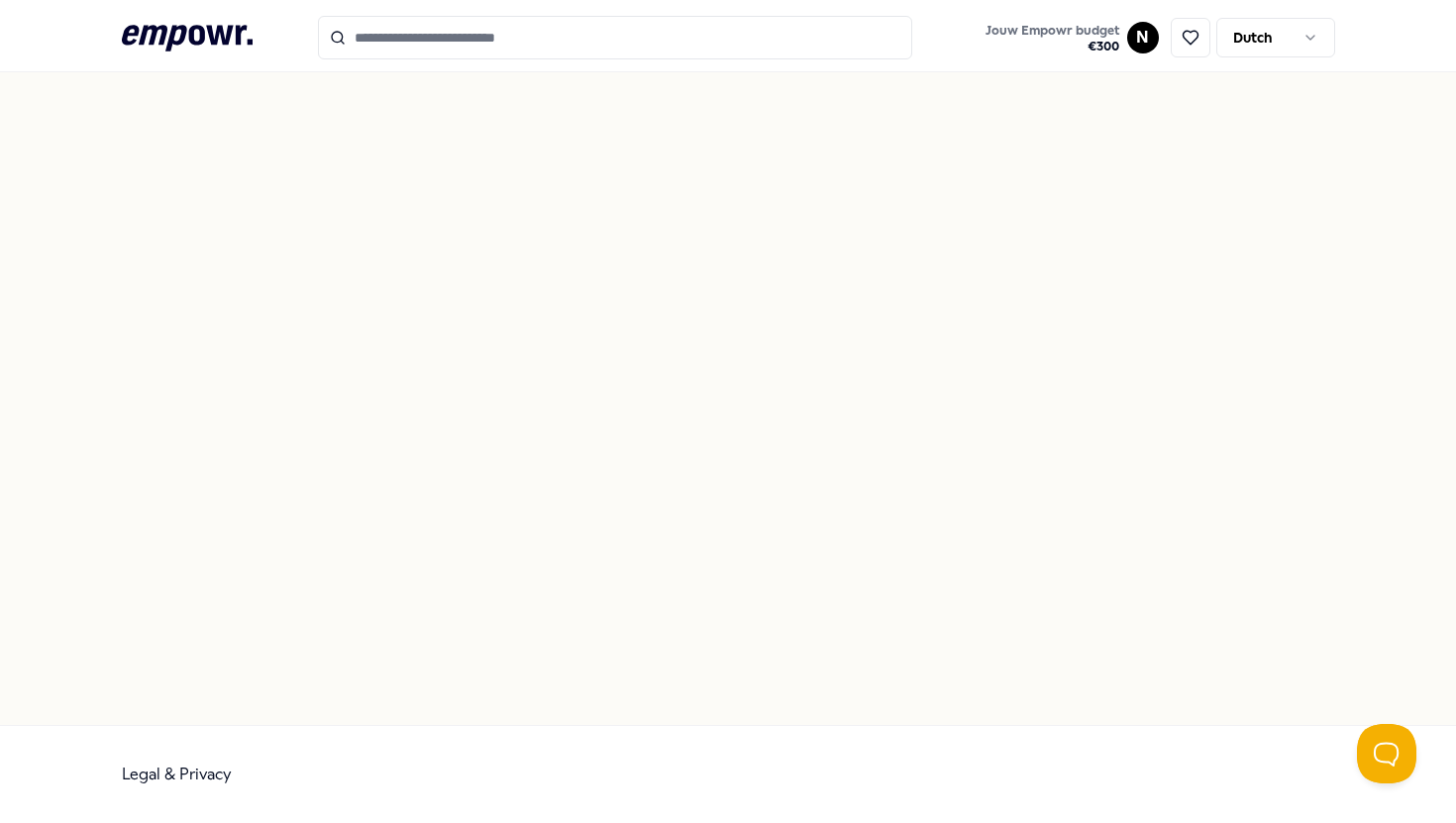 scroll, scrollTop: 0, scrollLeft: 0, axis: both 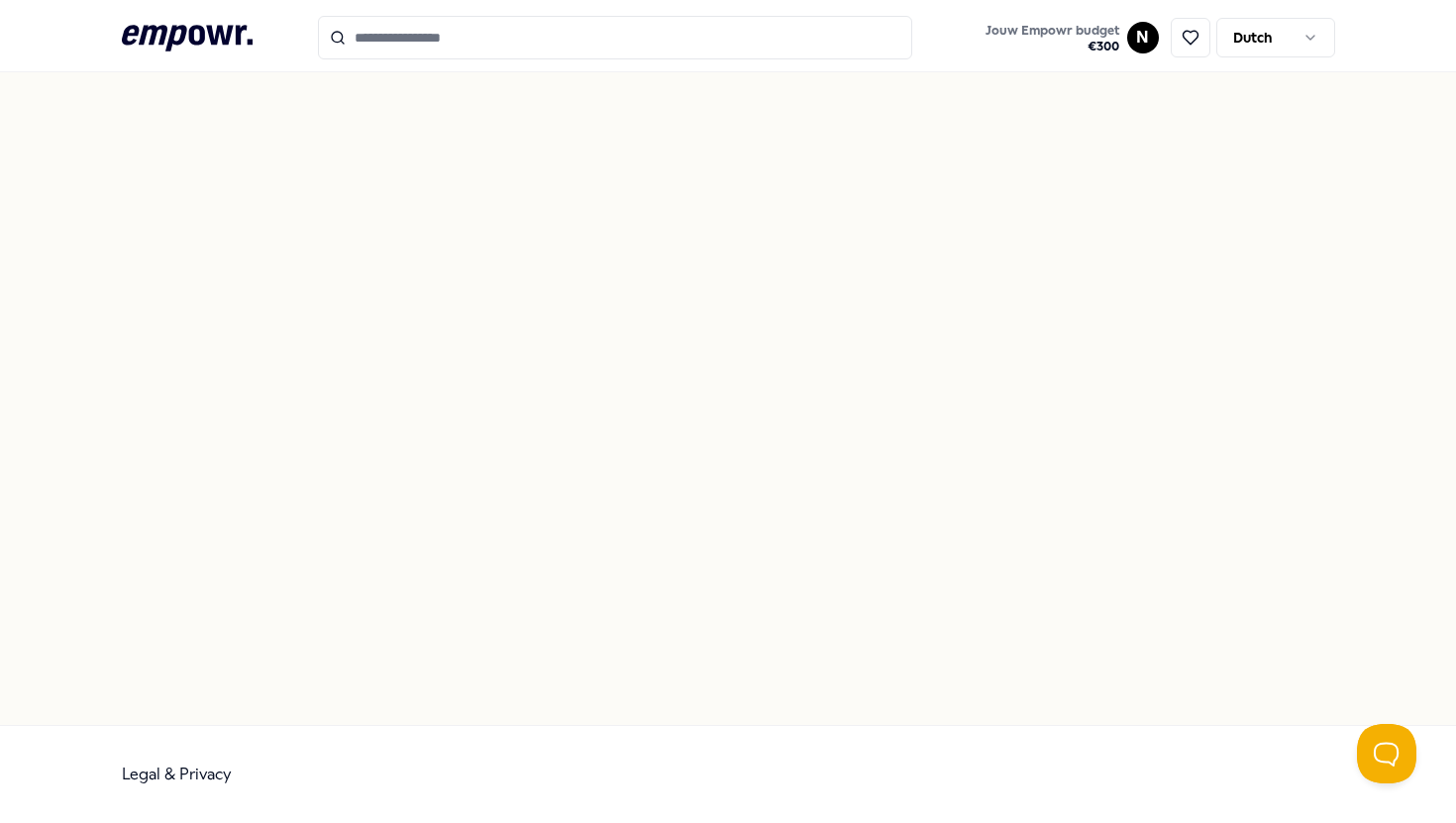 click on "Legal & Privacy" at bounding box center [728, 774] 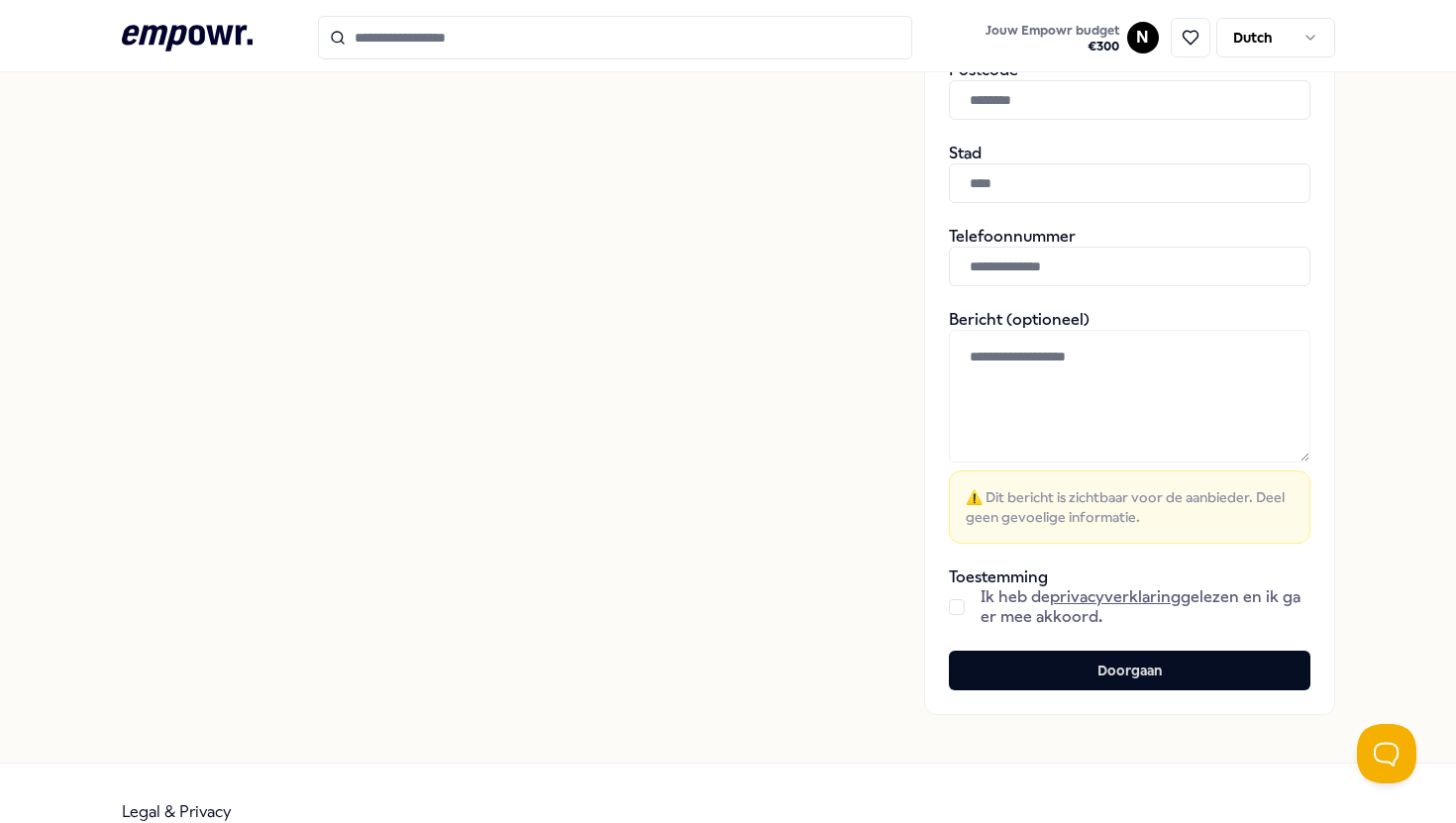 scroll, scrollTop: 750, scrollLeft: 0, axis: vertical 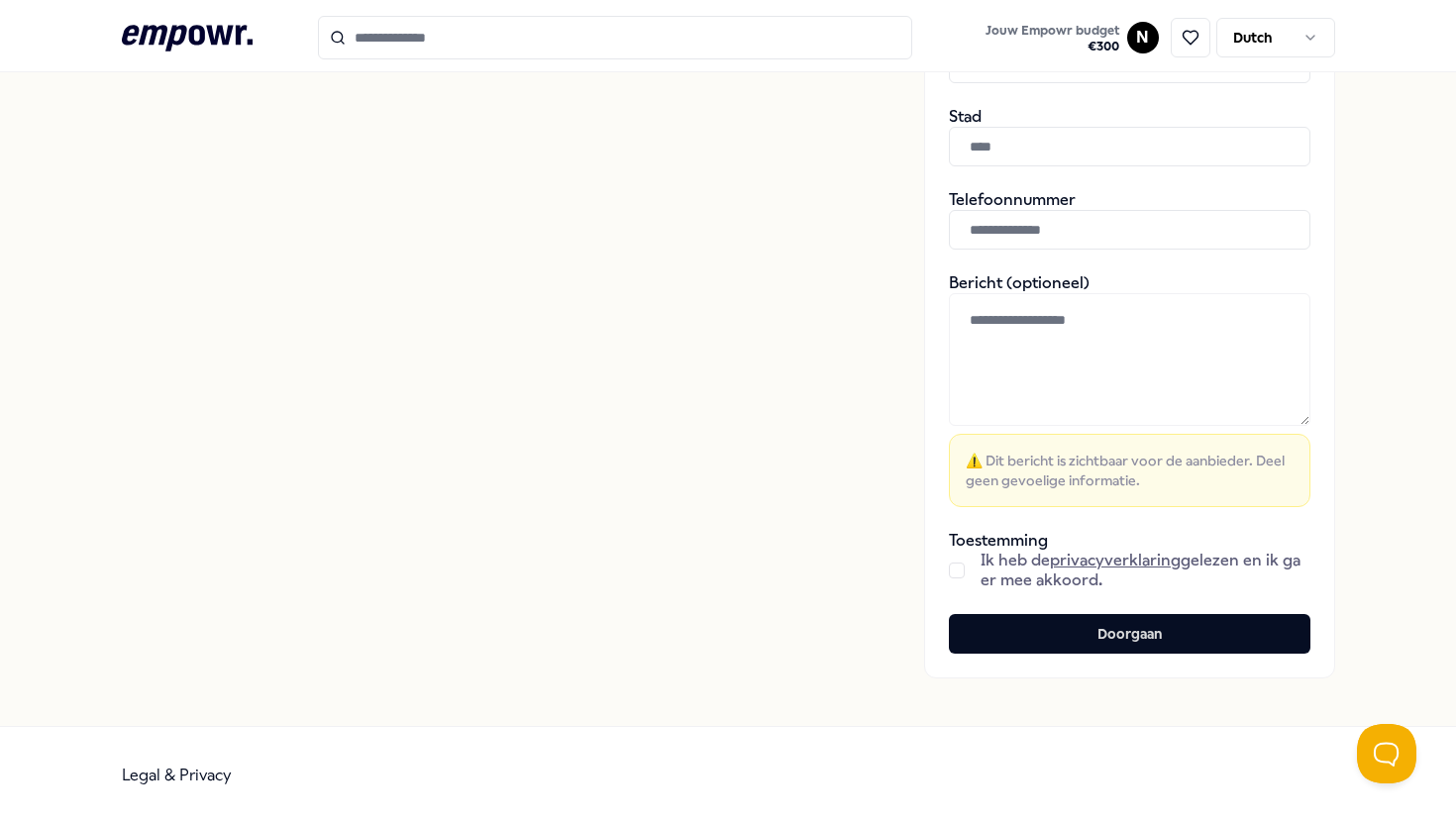 click at bounding box center [957, 570] 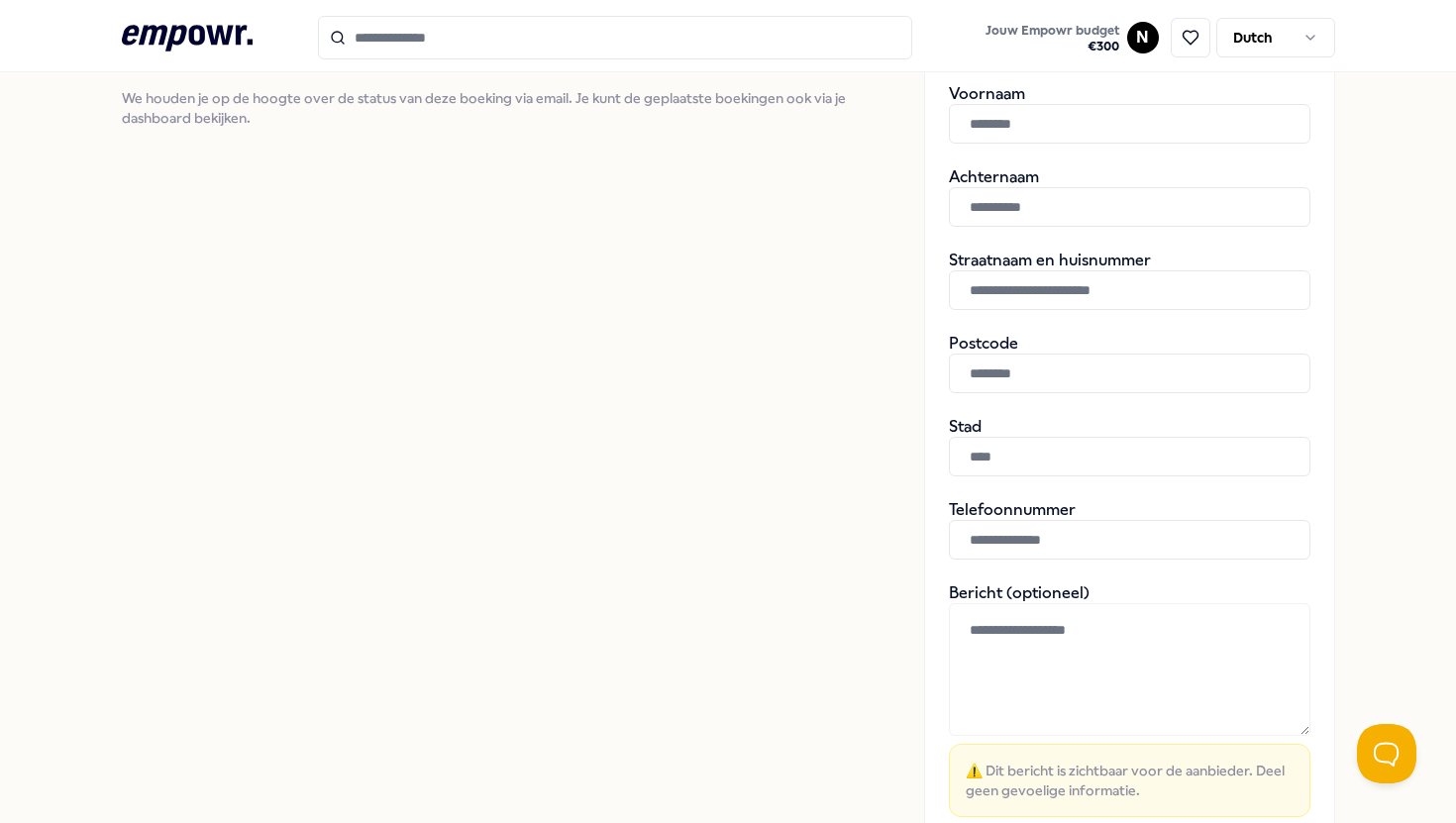 scroll, scrollTop: 744, scrollLeft: 0, axis: vertical 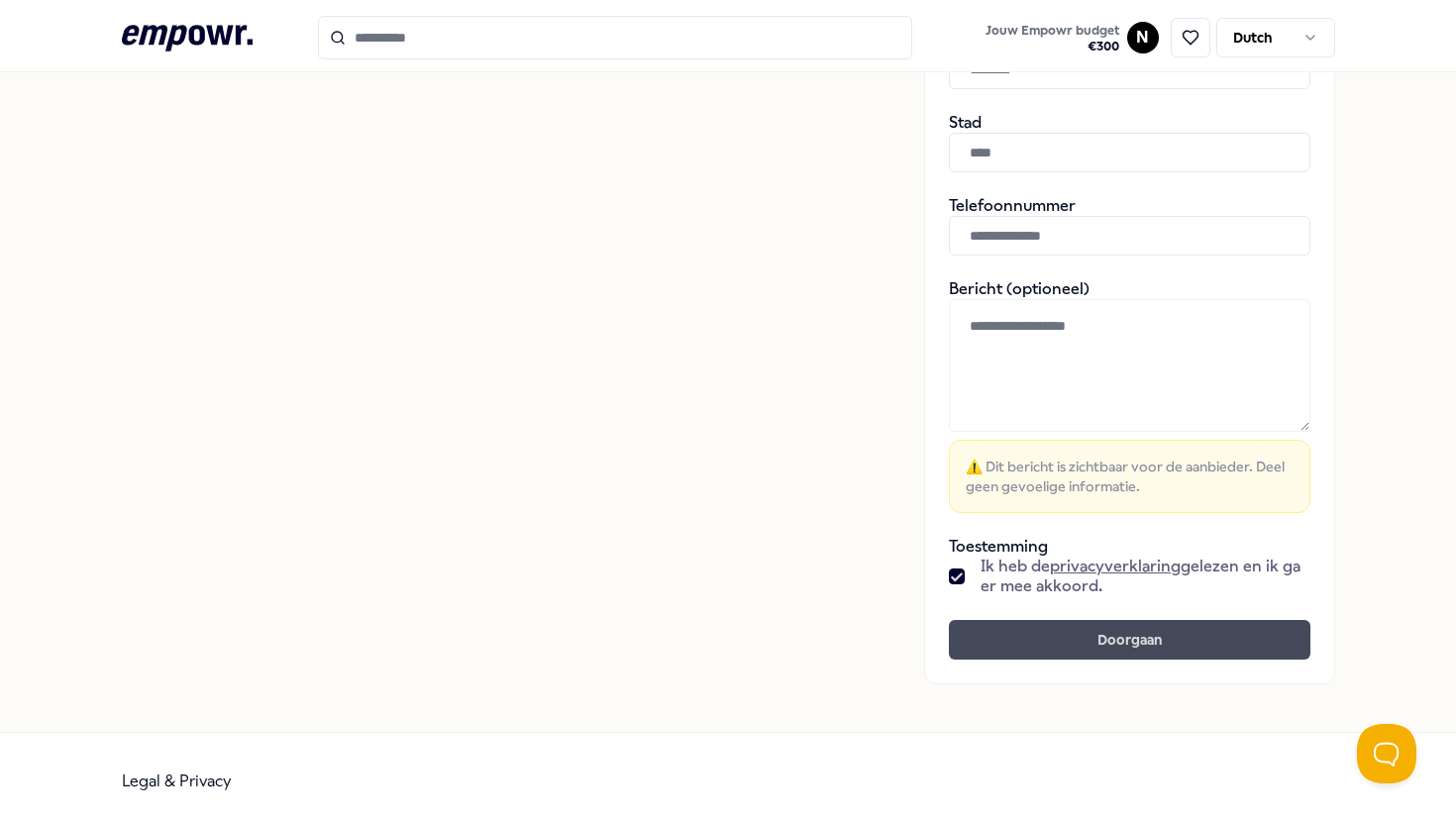 click on "Doorgaan" at bounding box center (1129, 640) 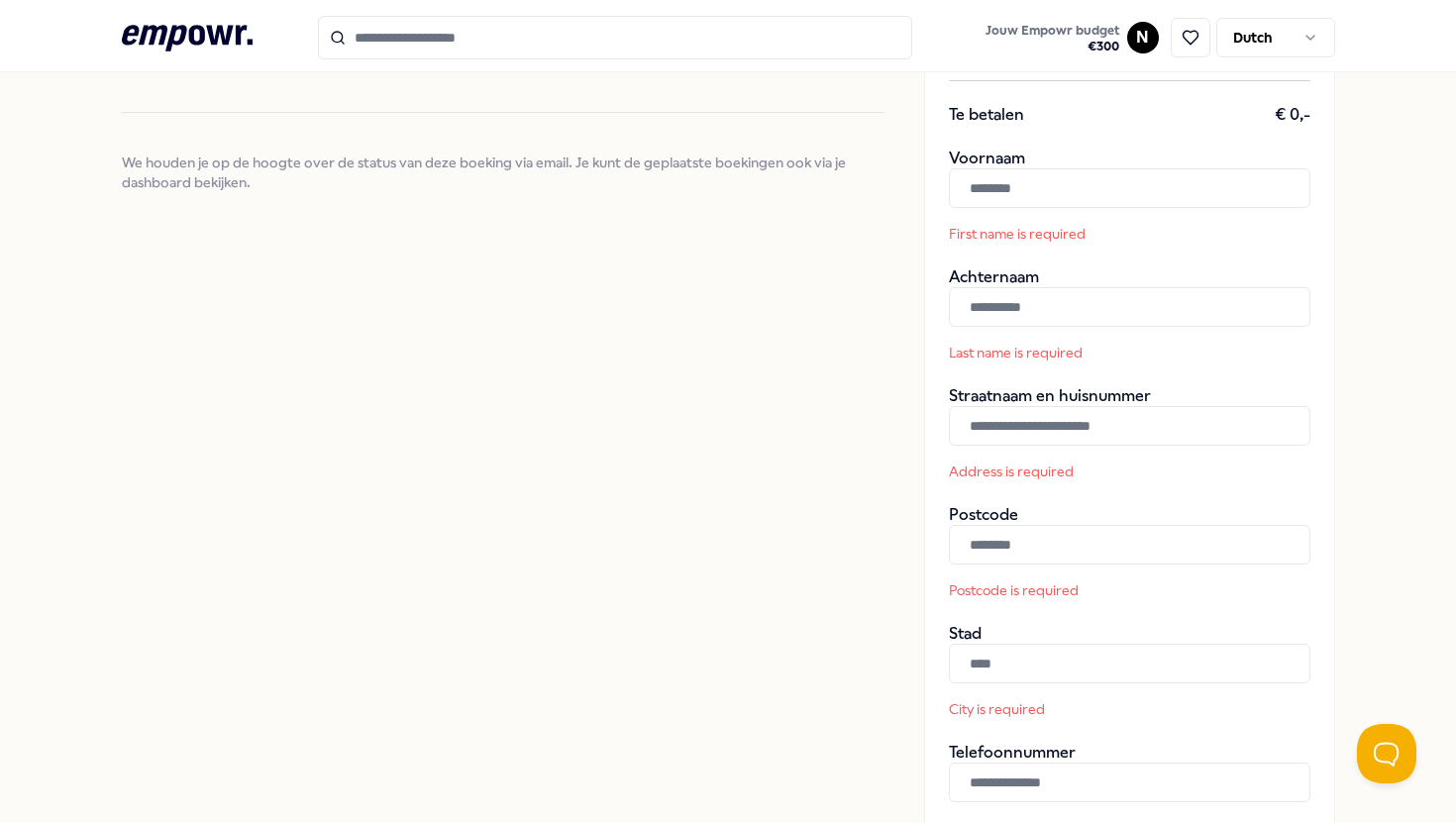 scroll, scrollTop: 328, scrollLeft: 0, axis: vertical 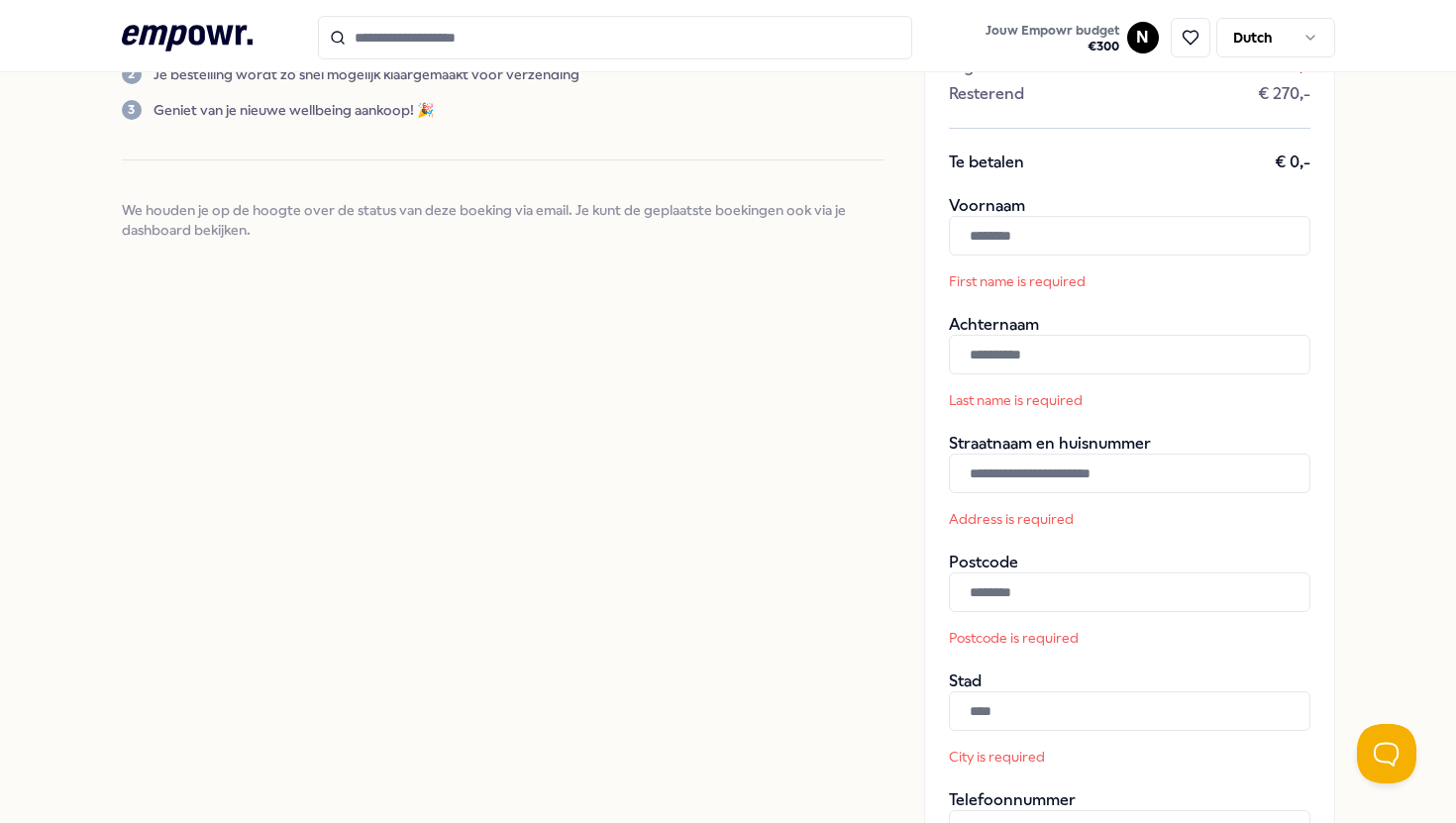 click at bounding box center [1129, 236] 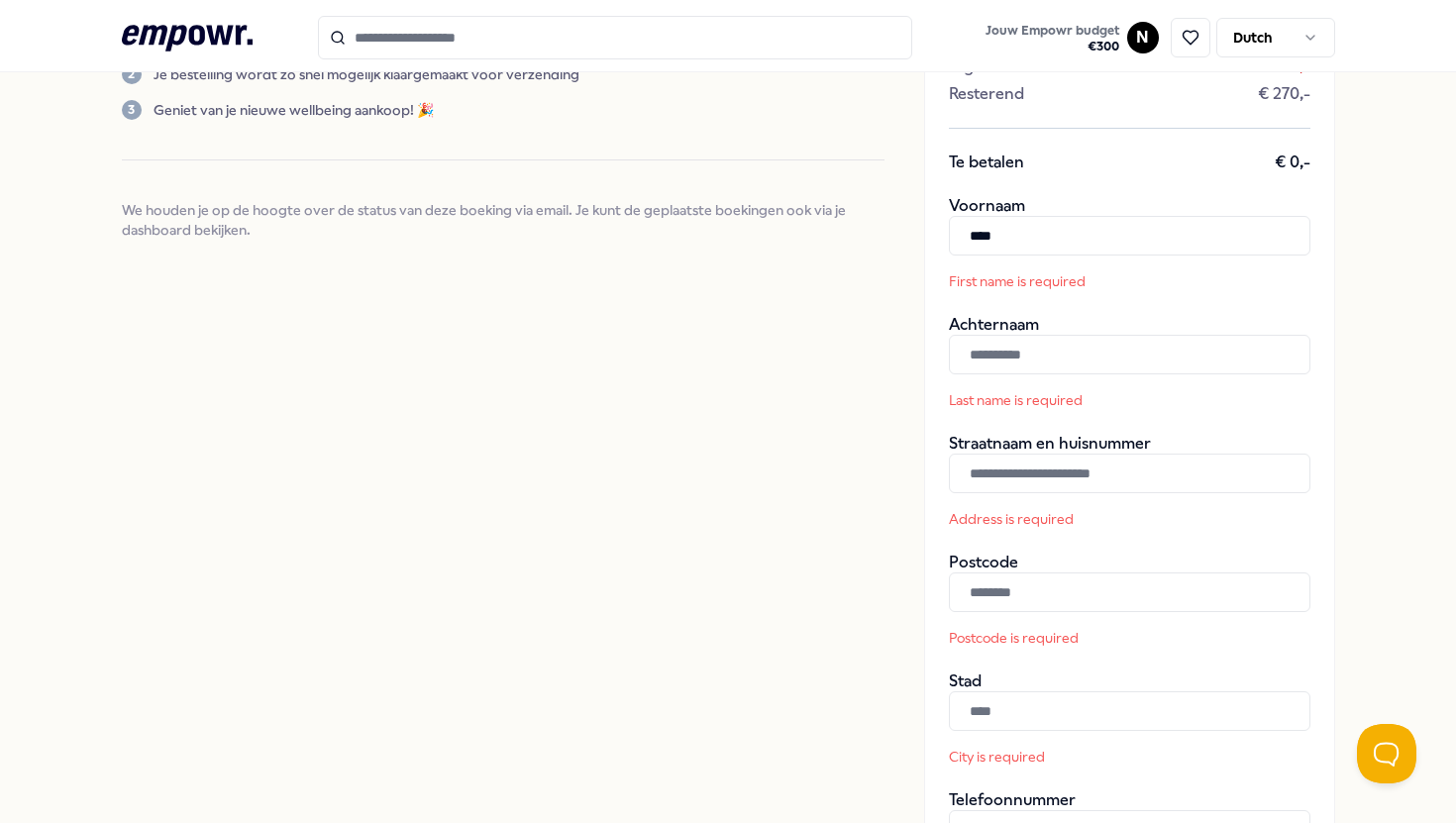 type on "*******" 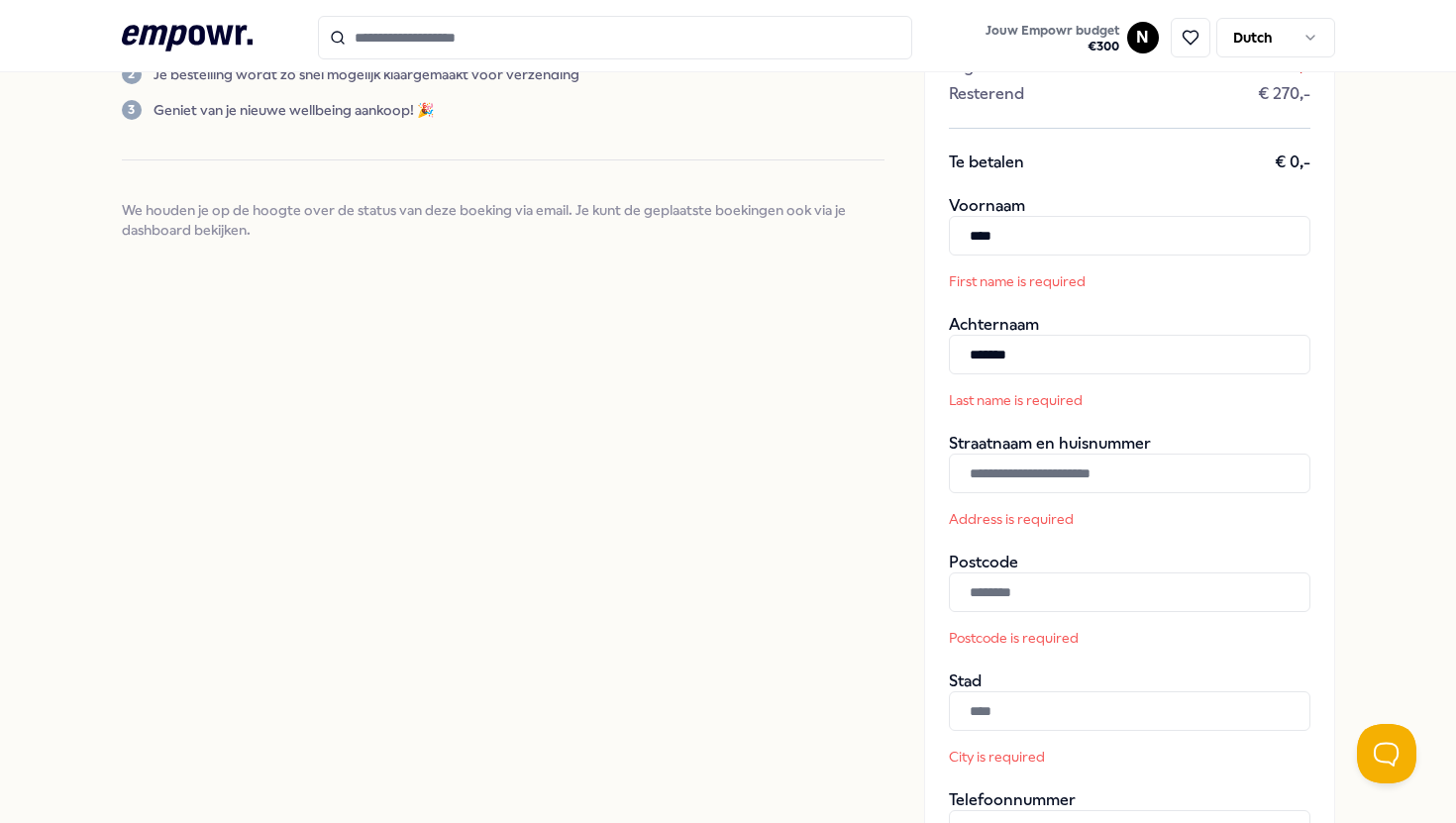 type on "**********" 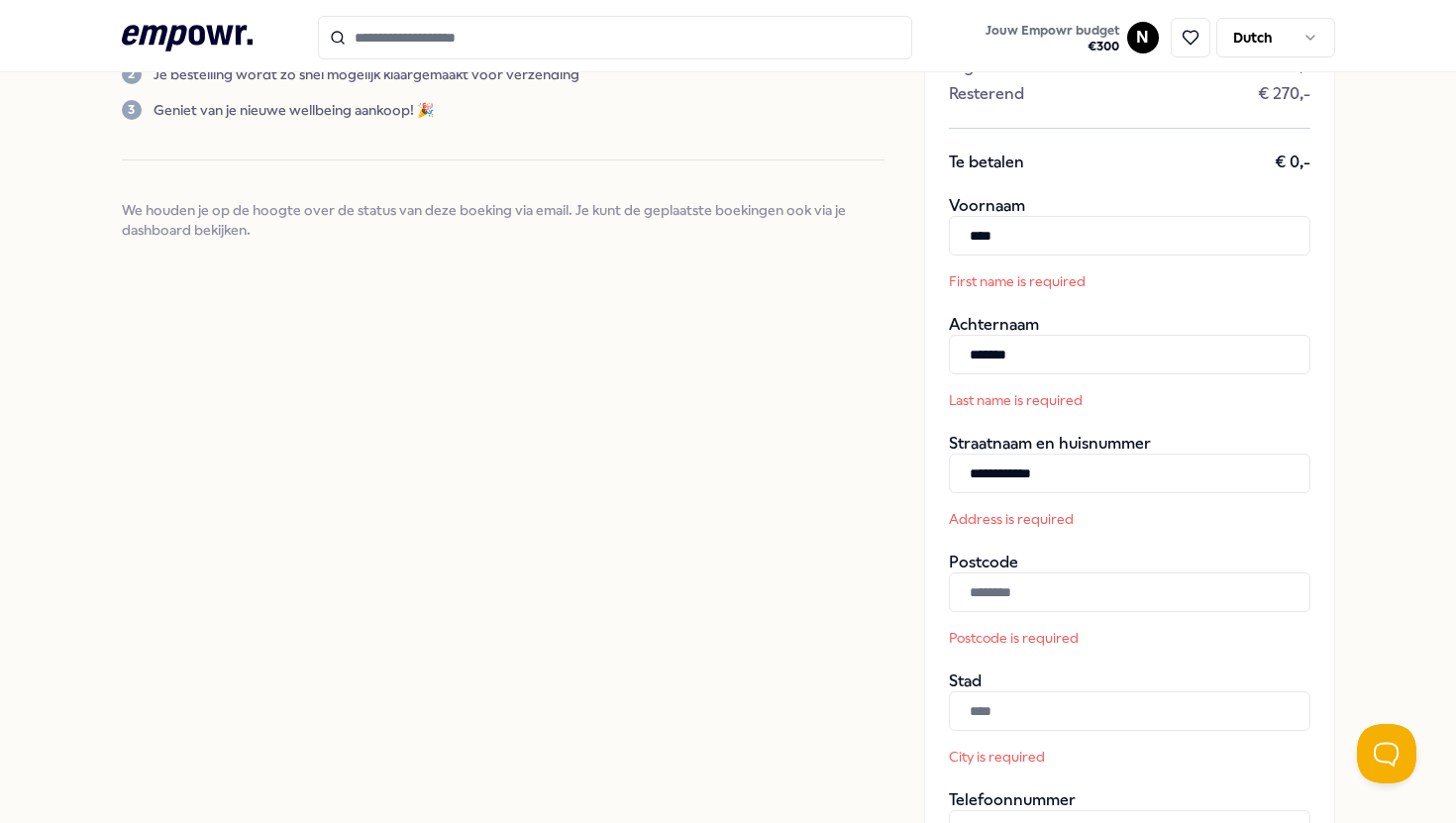 type on "*******" 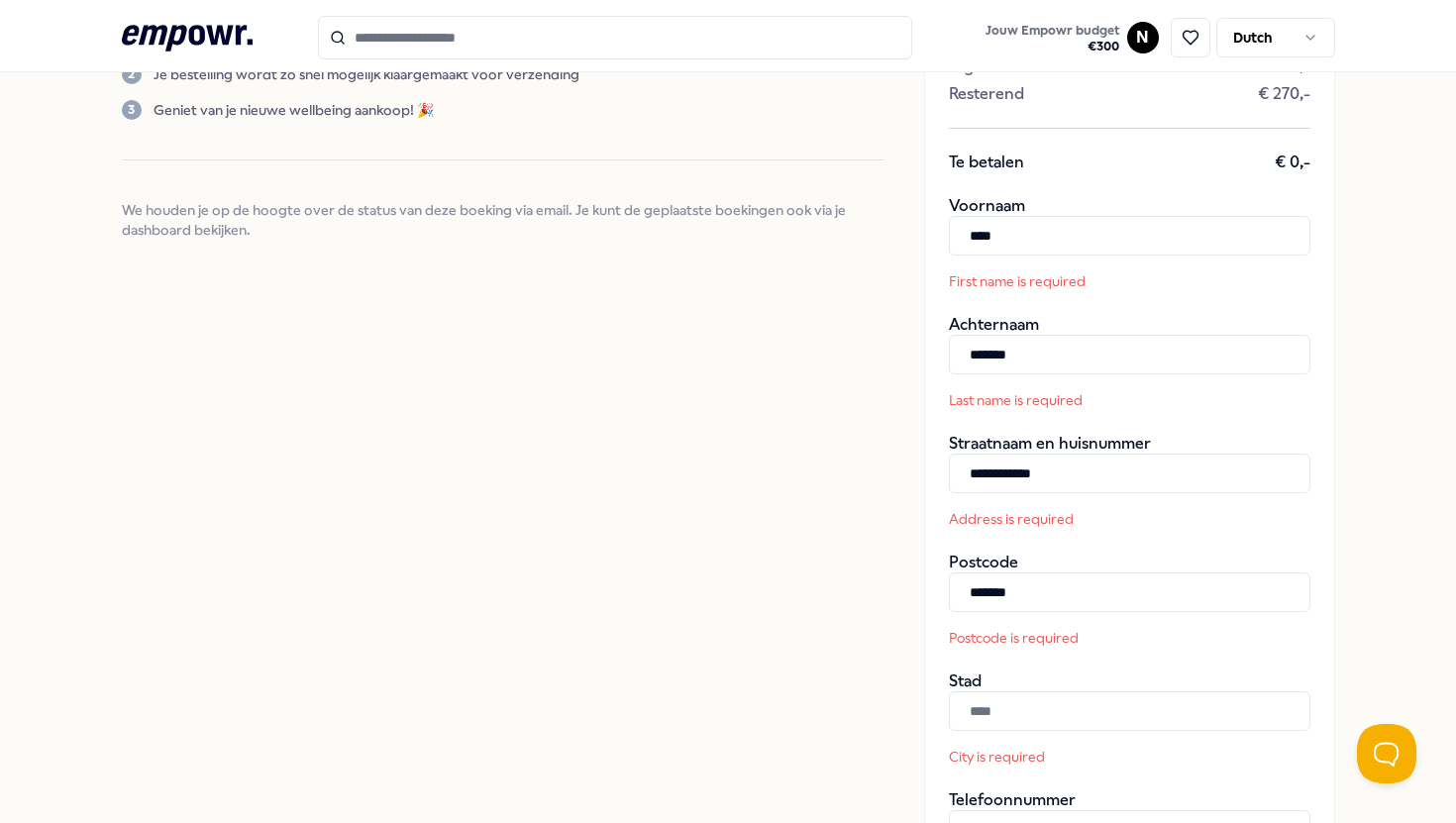 type on "******" 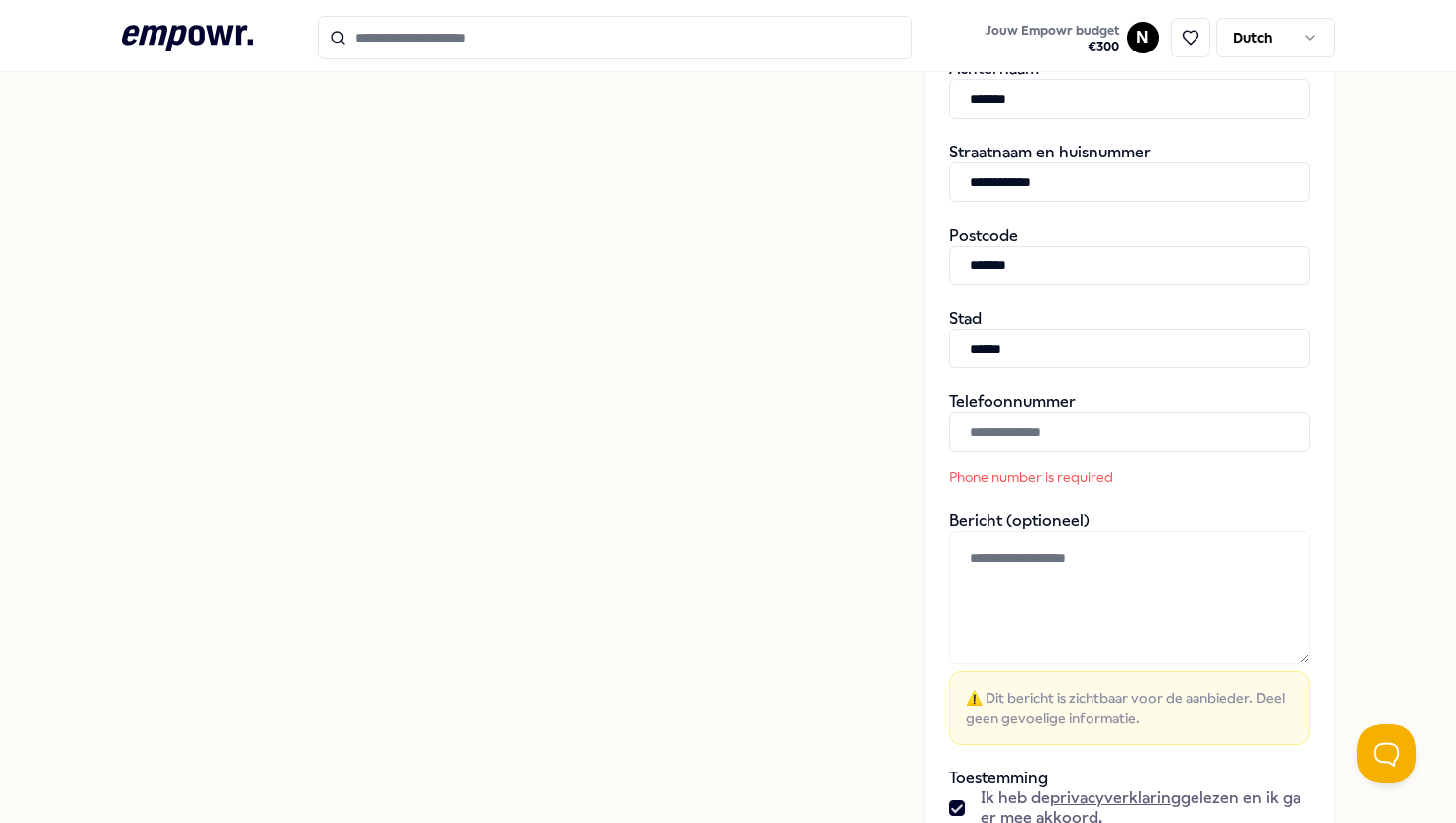 scroll, scrollTop: 550, scrollLeft: 0, axis: vertical 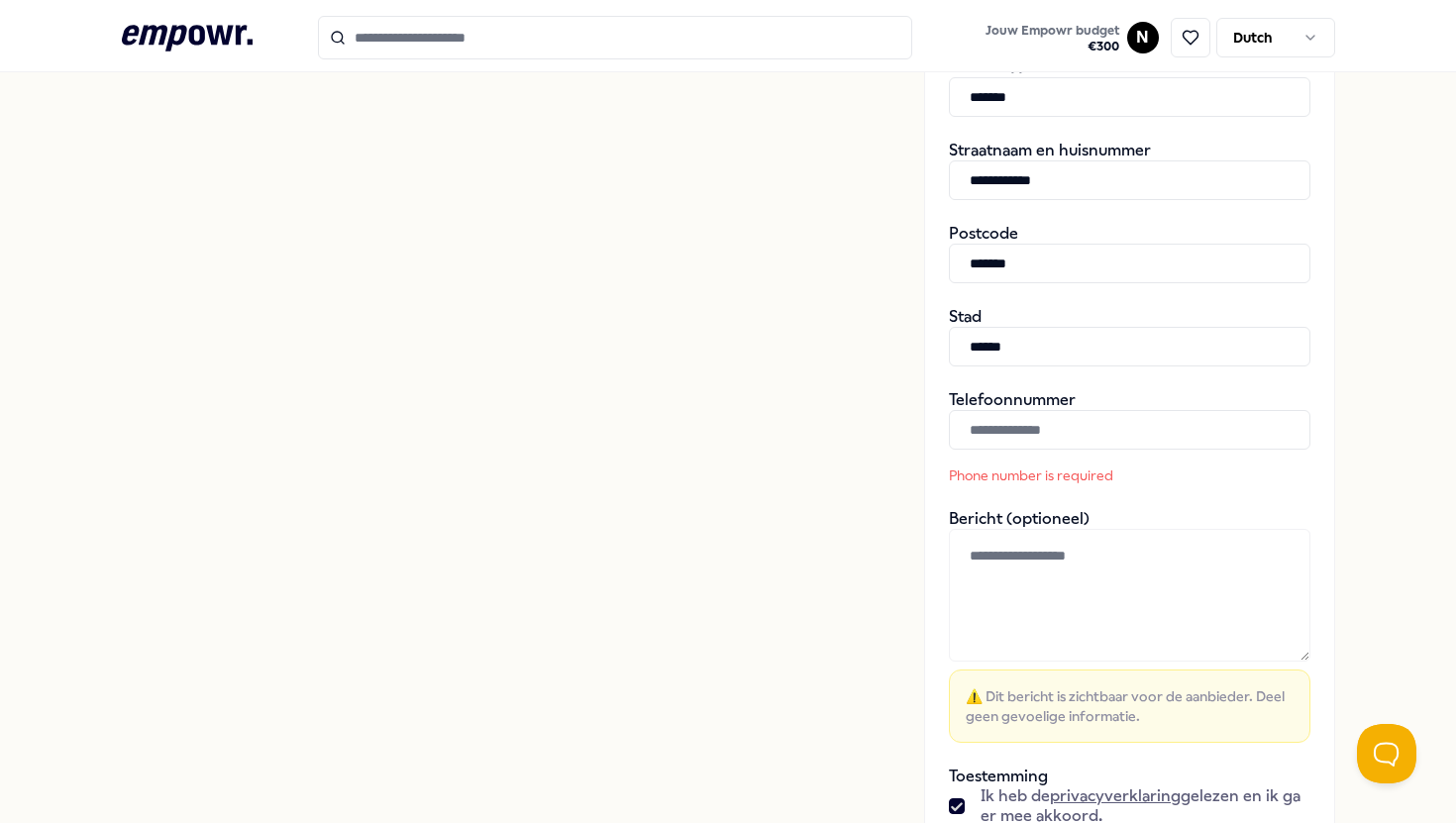 click at bounding box center (1129, 430) 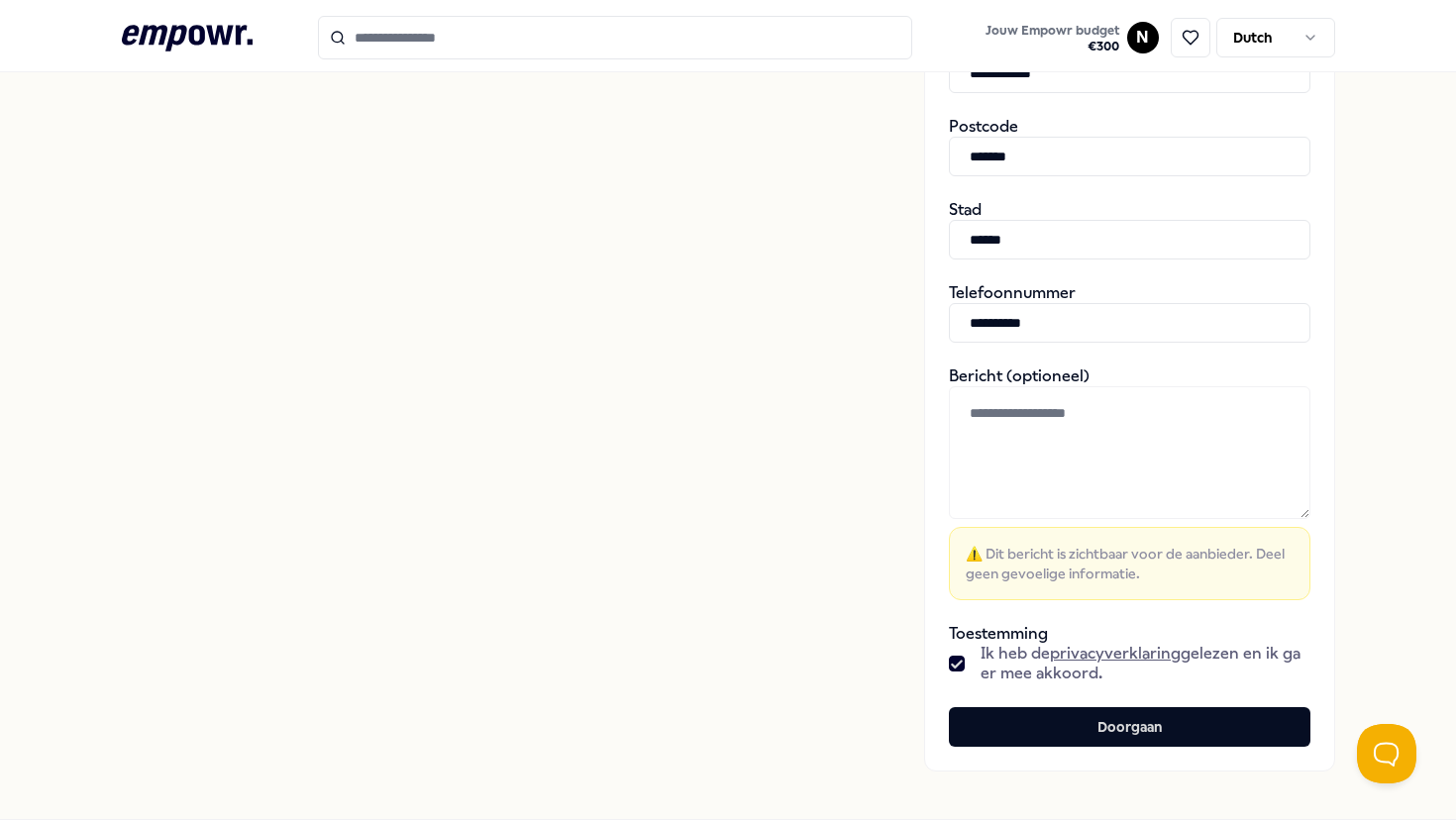 scroll, scrollTop: 750, scrollLeft: 0, axis: vertical 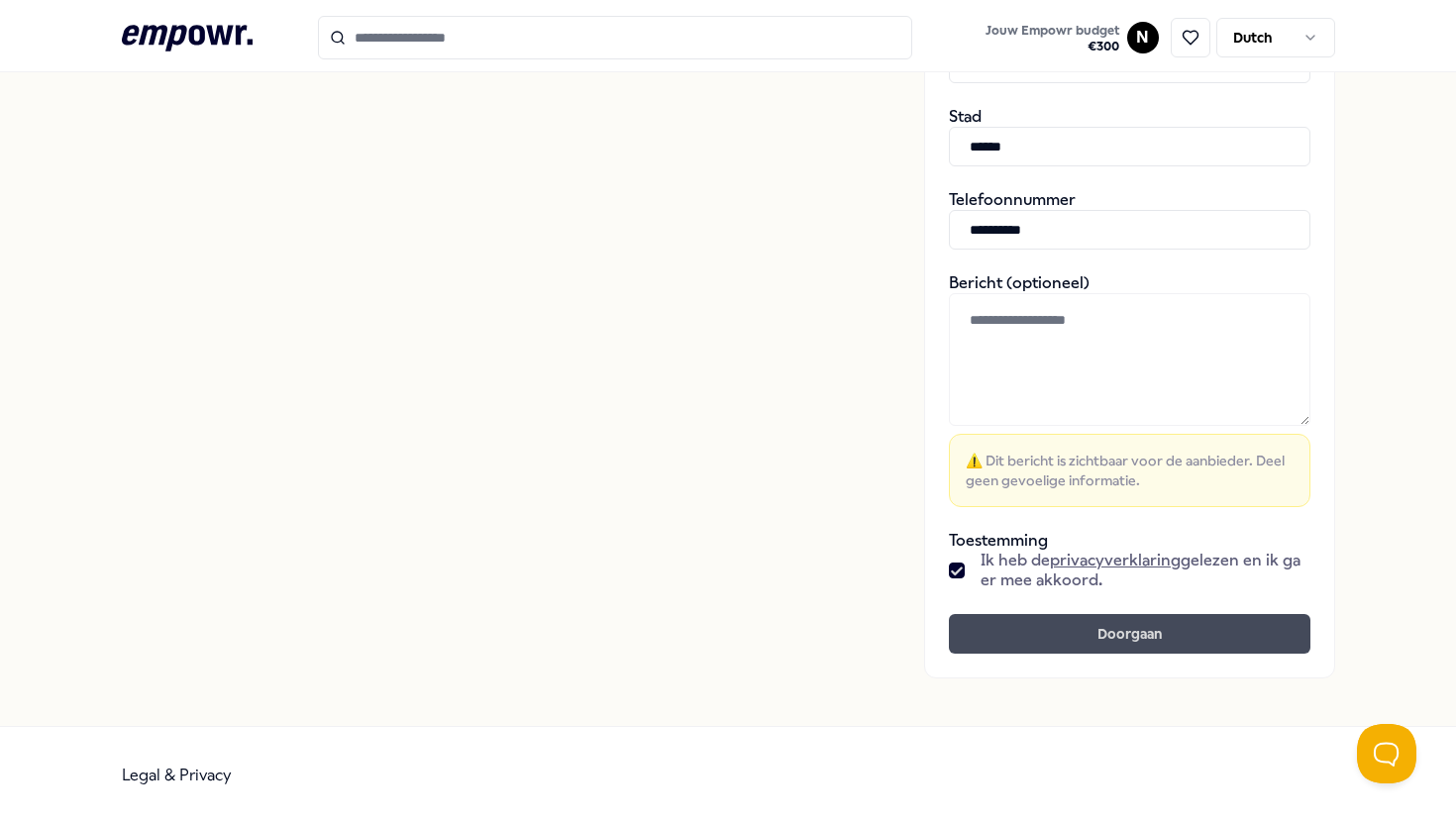 type on "**********" 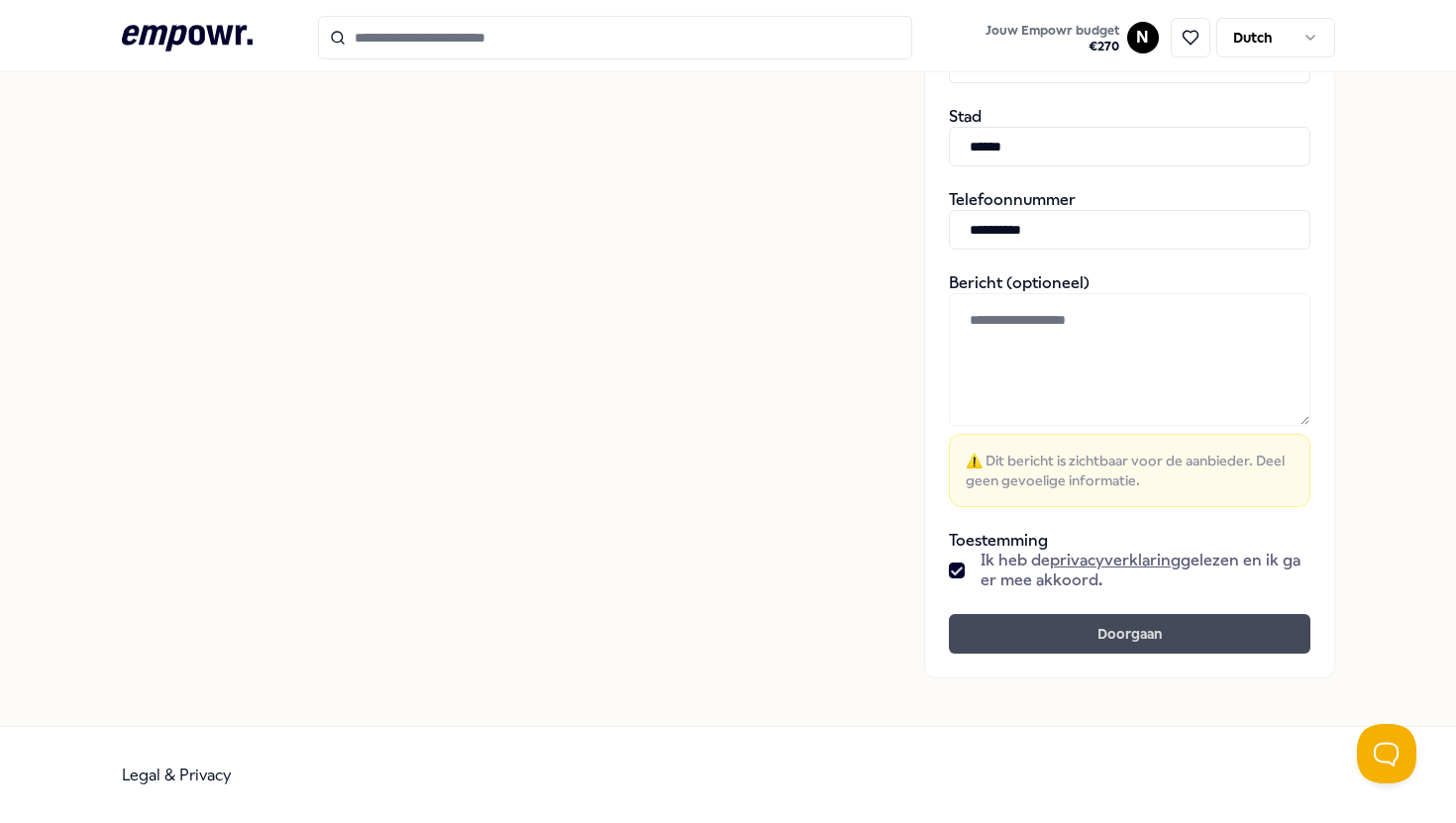 scroll, scrollTop: 0, scrollLeft: 0, axis: both 